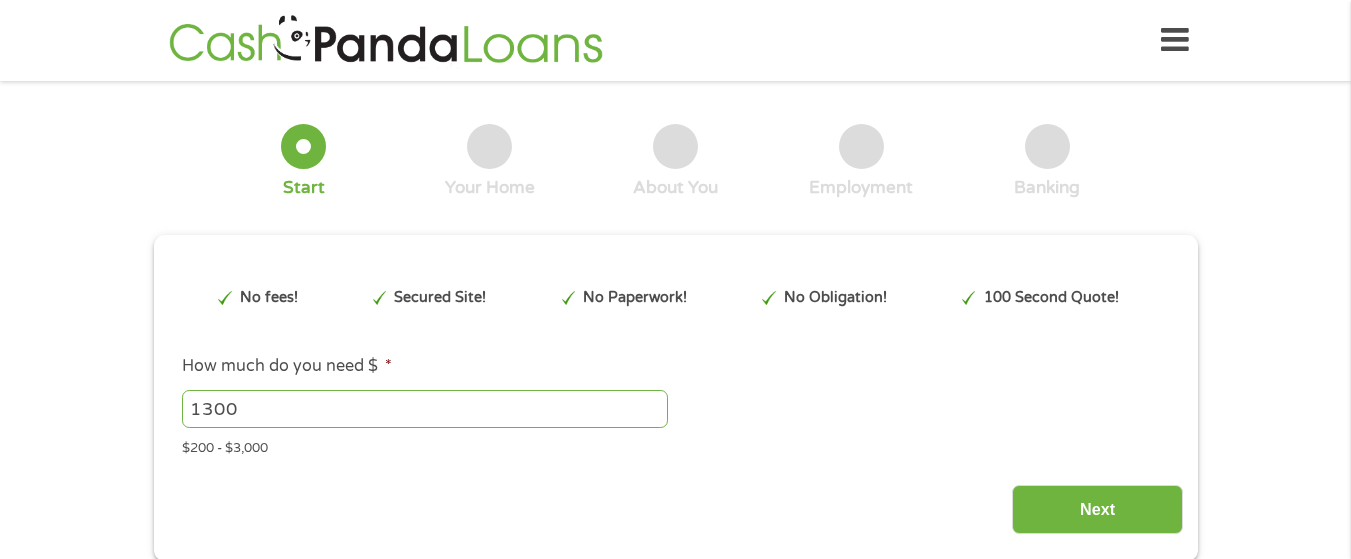 scroll, scrollTop: 0, scrollLeft: 0, axis: both 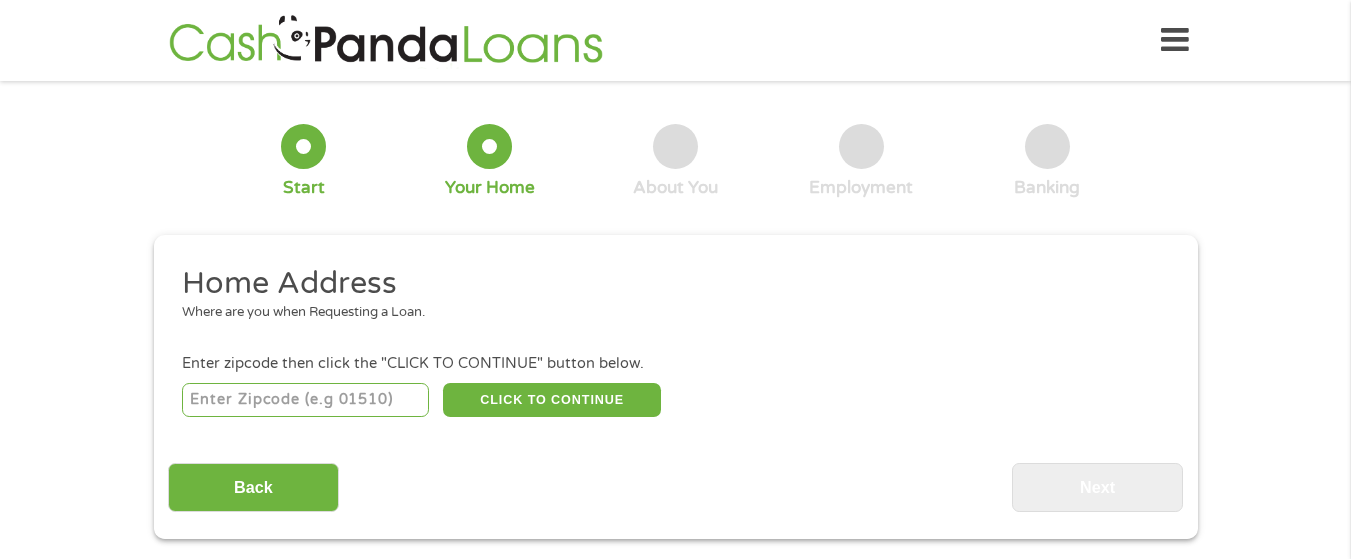 click at bounding box center [305, 400] 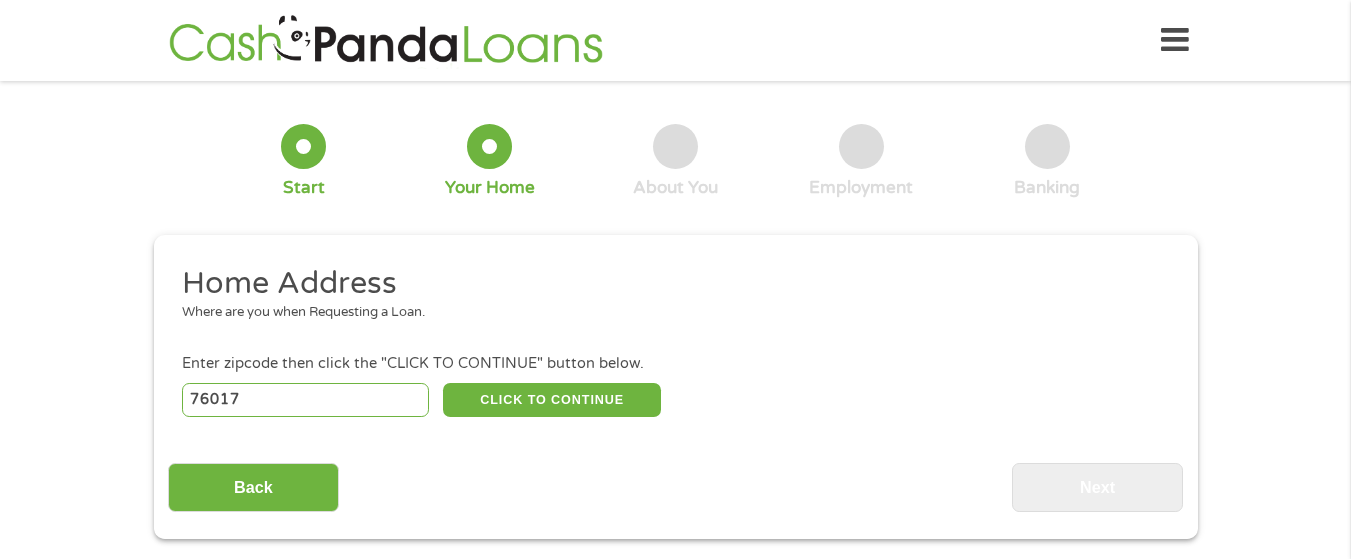 select on "Texas" 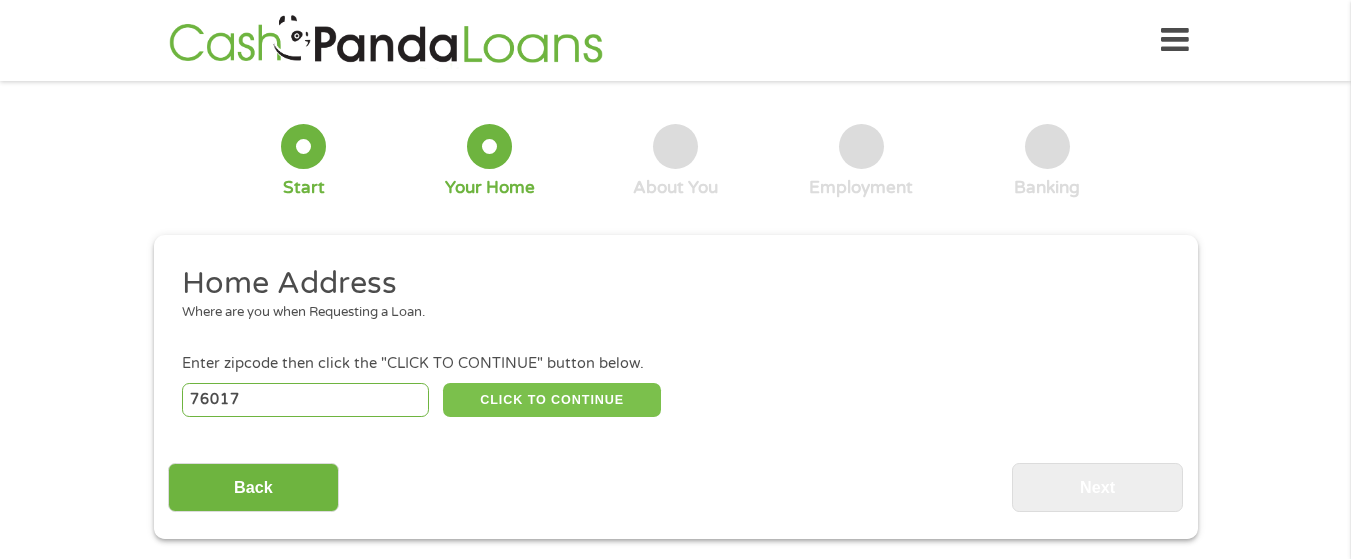 click on "CLICK TO CONTINUE" at bounding box center [552, 400] 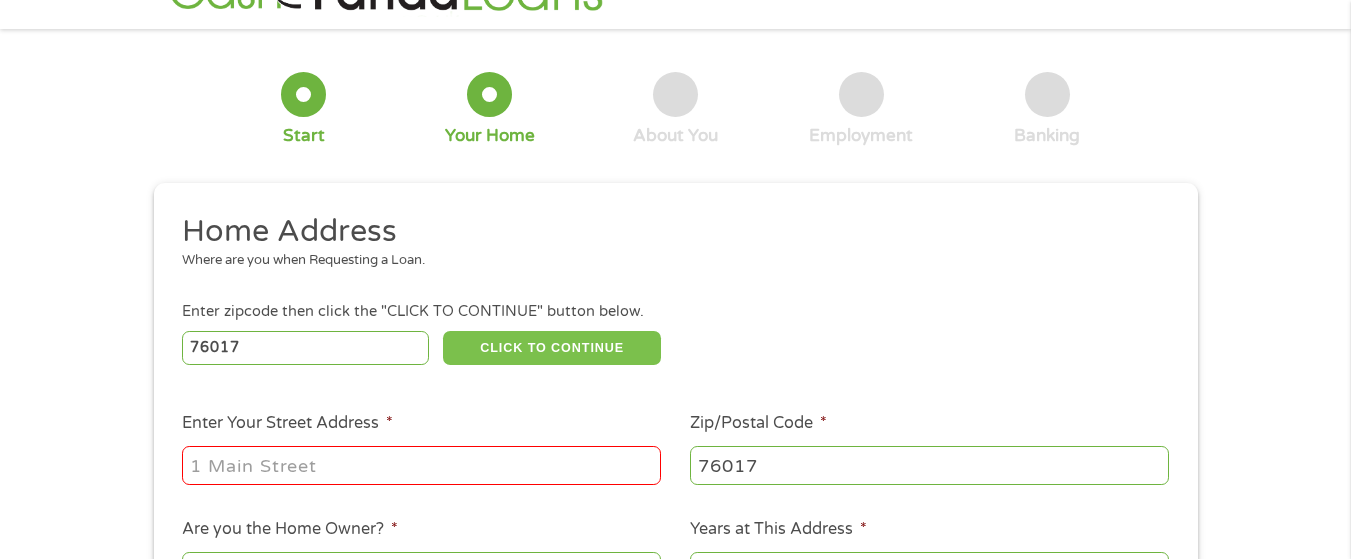 scroll, scrollTop: 100, scrollLeft: 0, axis: vertical 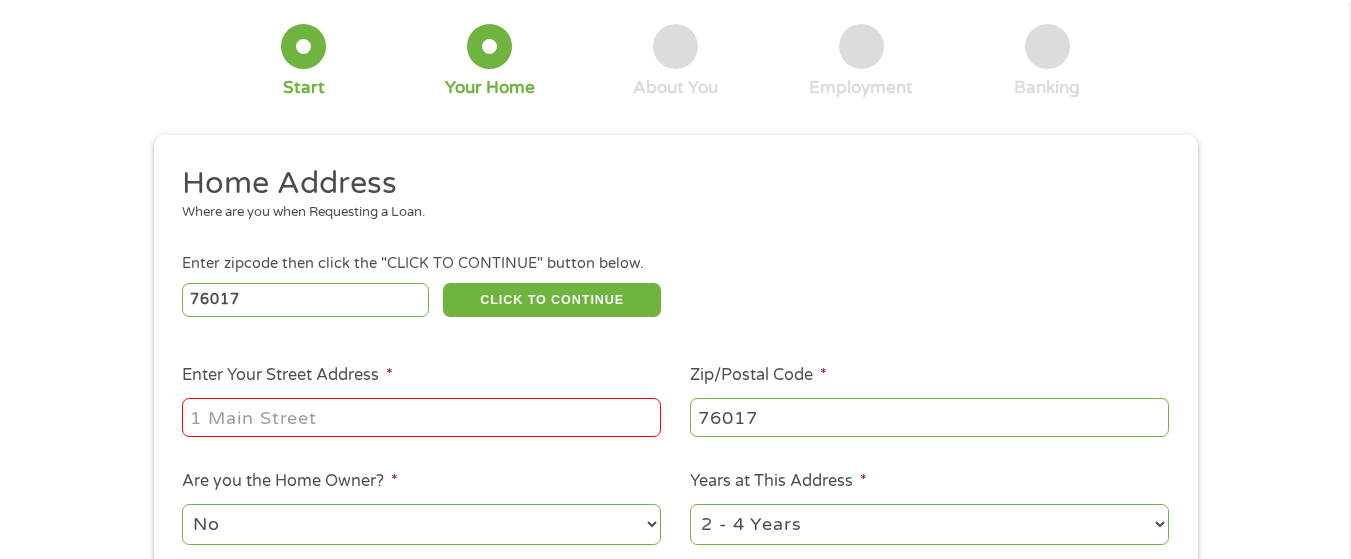 click on "Enter Your Street Address *" at bounding box center (421, 417) 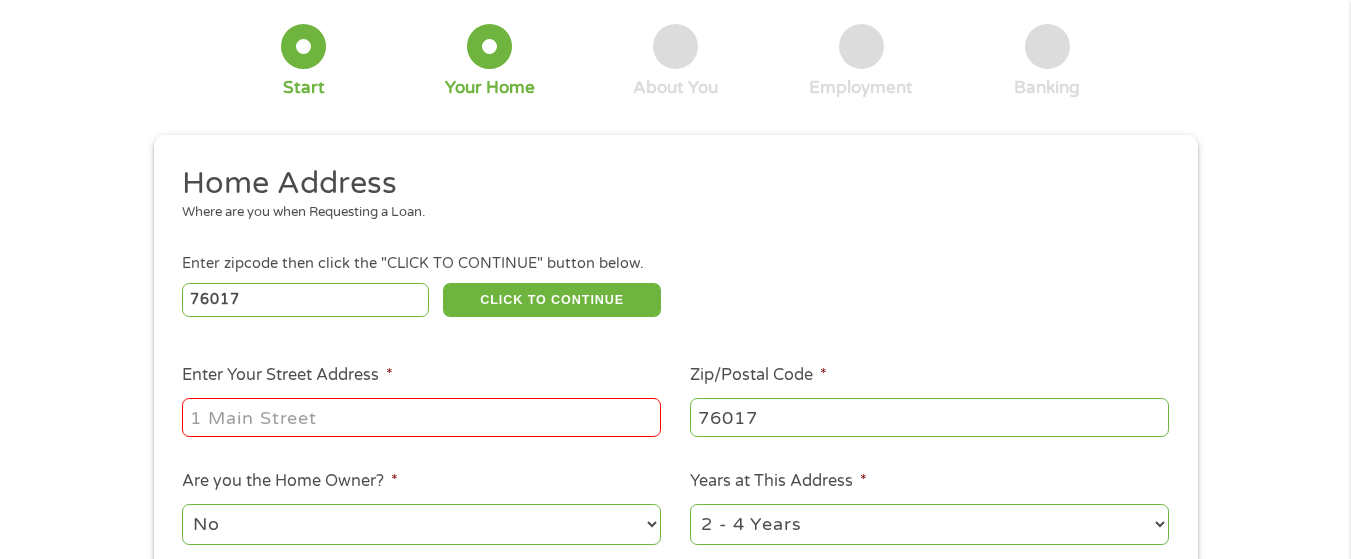 type on "[NUMBER] [STREET] ln" 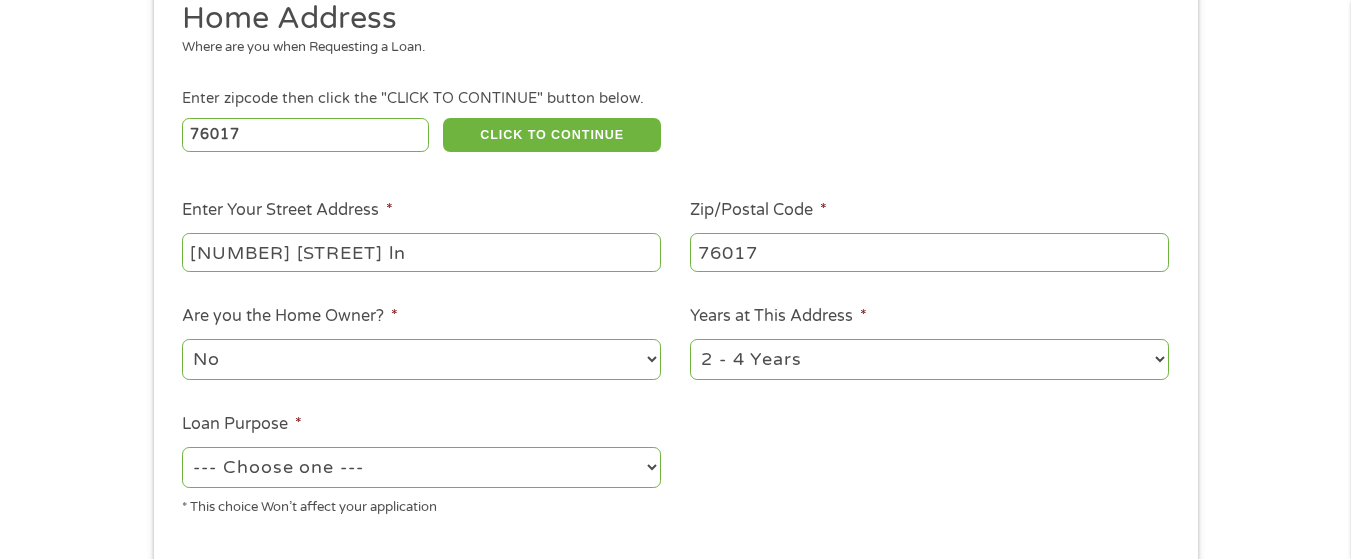 scroll, scrollTop: 300, scrollLeft: 0, axis: vertical 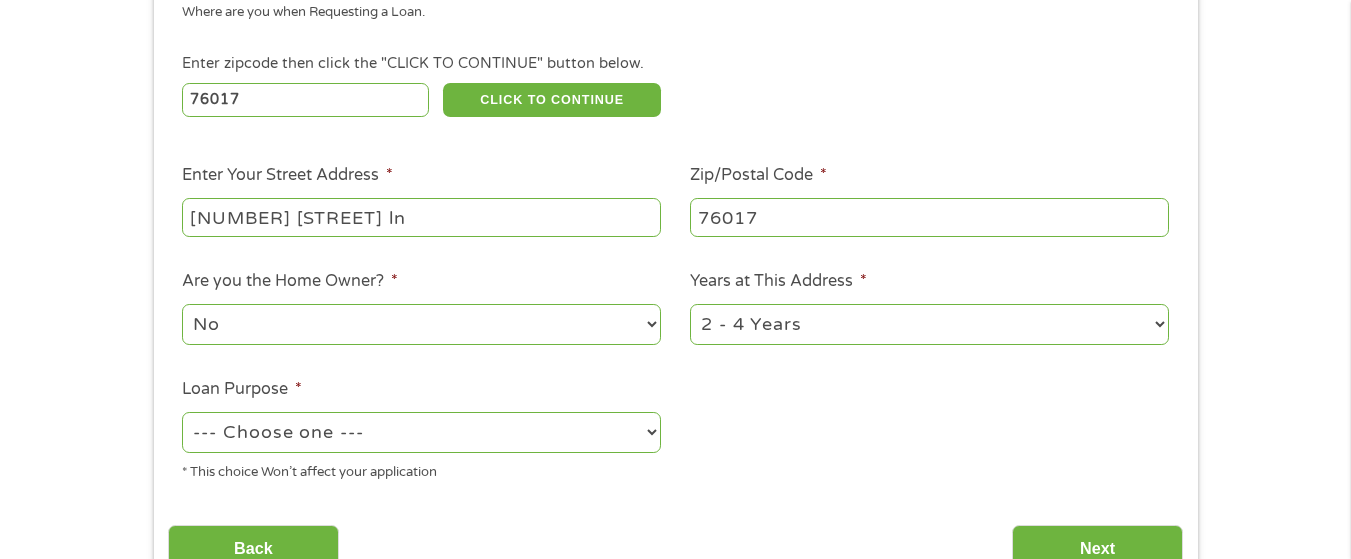 click on "1 Year or less 1 - 2 Years 2 - 4 Years Over 4 Years" at bounding box center (929, 324) 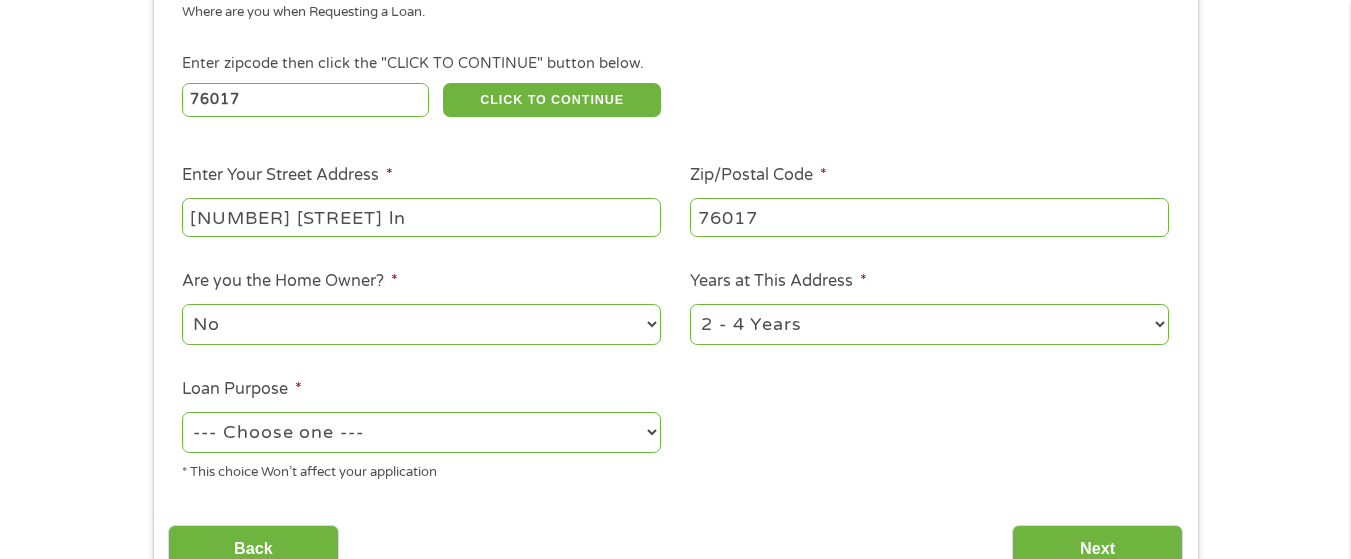 select on "24months" 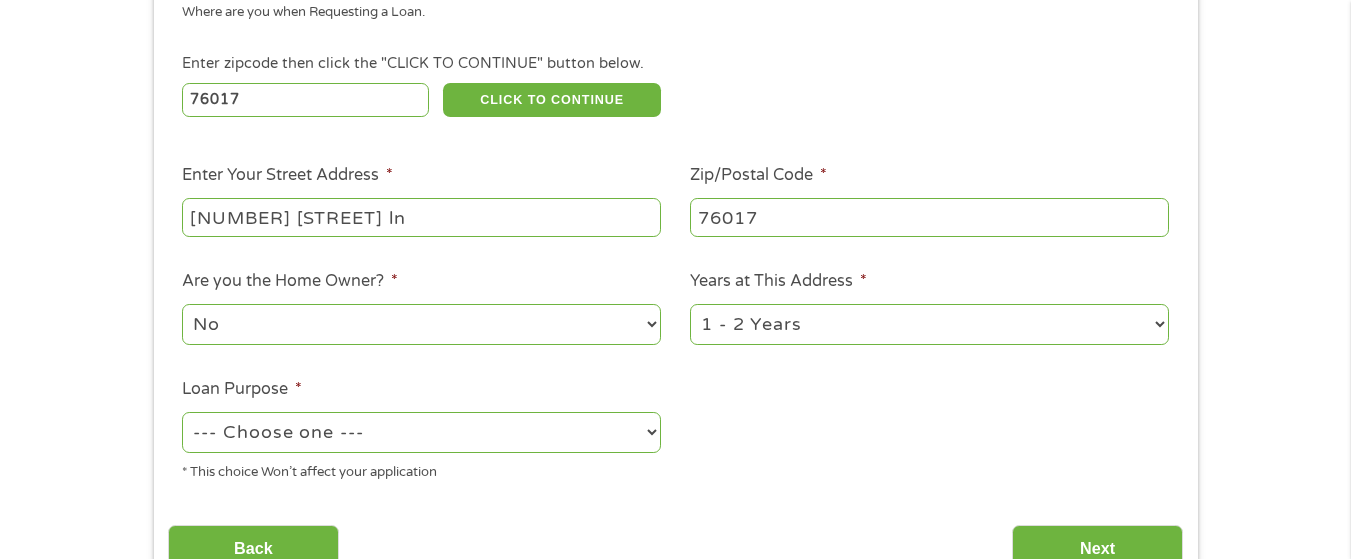 click on "1 Year or less 1 - 2 Years 2 - 4 Years Over 4 Years" at bounding box center [929, 324] 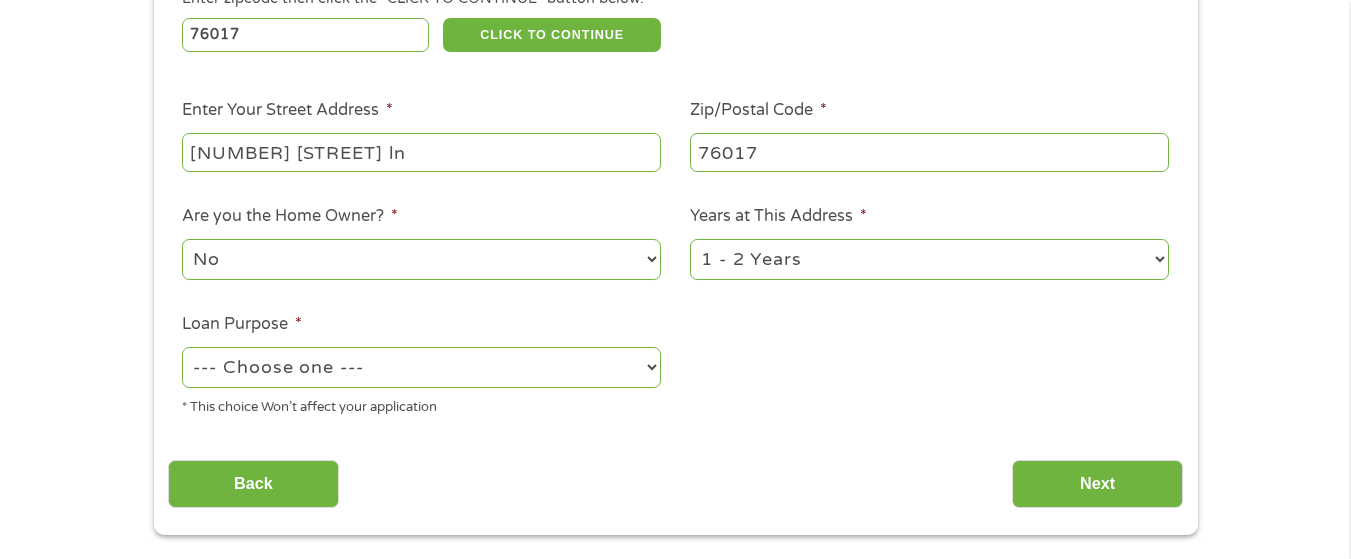 scroll, scrollTop: 400, scrollLeft: 0, axis: vertical 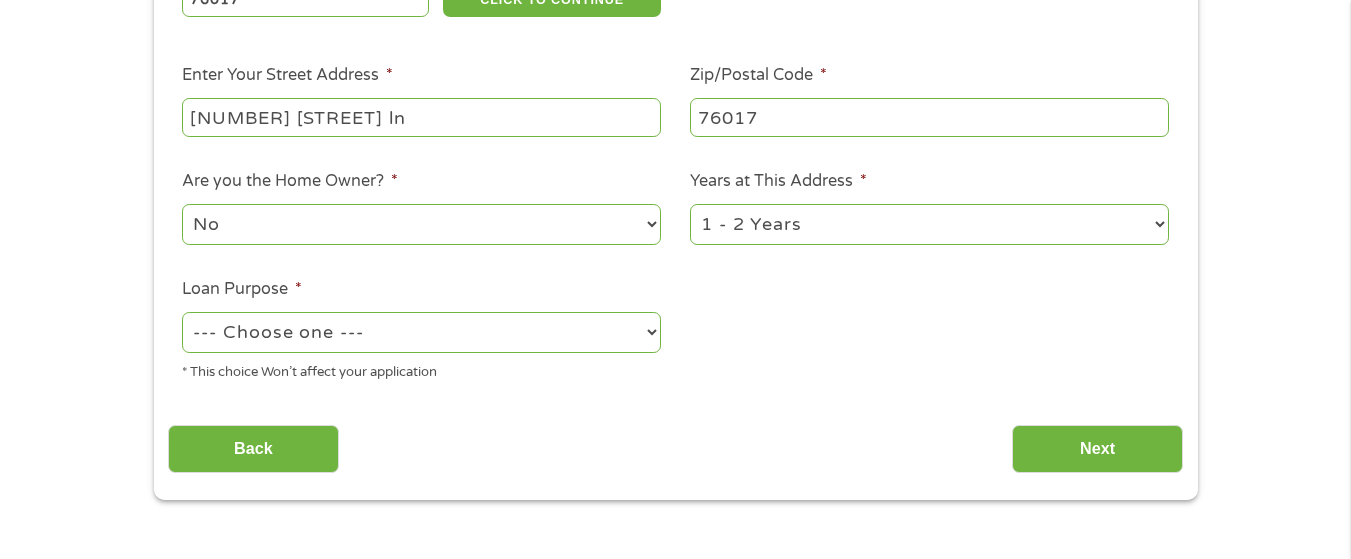 click on "--- Choose one --- Pay Bills Debt Consolidation Home Improvement Major Purchase Car Loan Short Term Cash Medical Expenses Other" at bounding box center [421, 332] 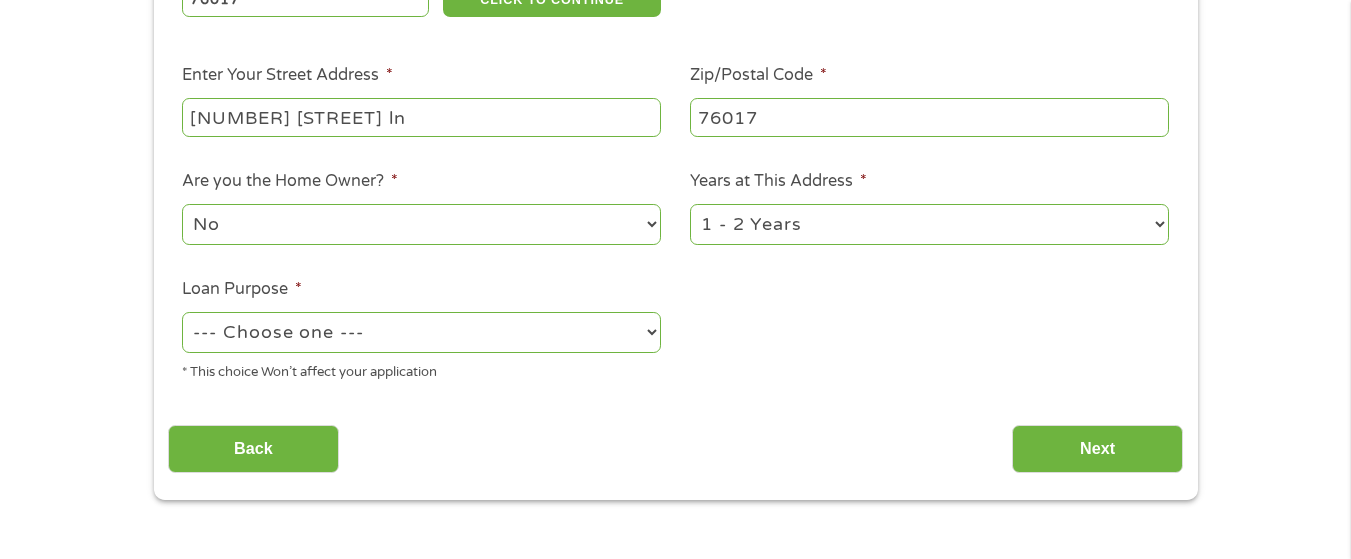 click on "--- Choose one --- Pay Bills Debt Consolidation Home Improvement Major Purchase Car Loan Short Term Cash Medical Expenses Other" at bounding box center [421, 332] 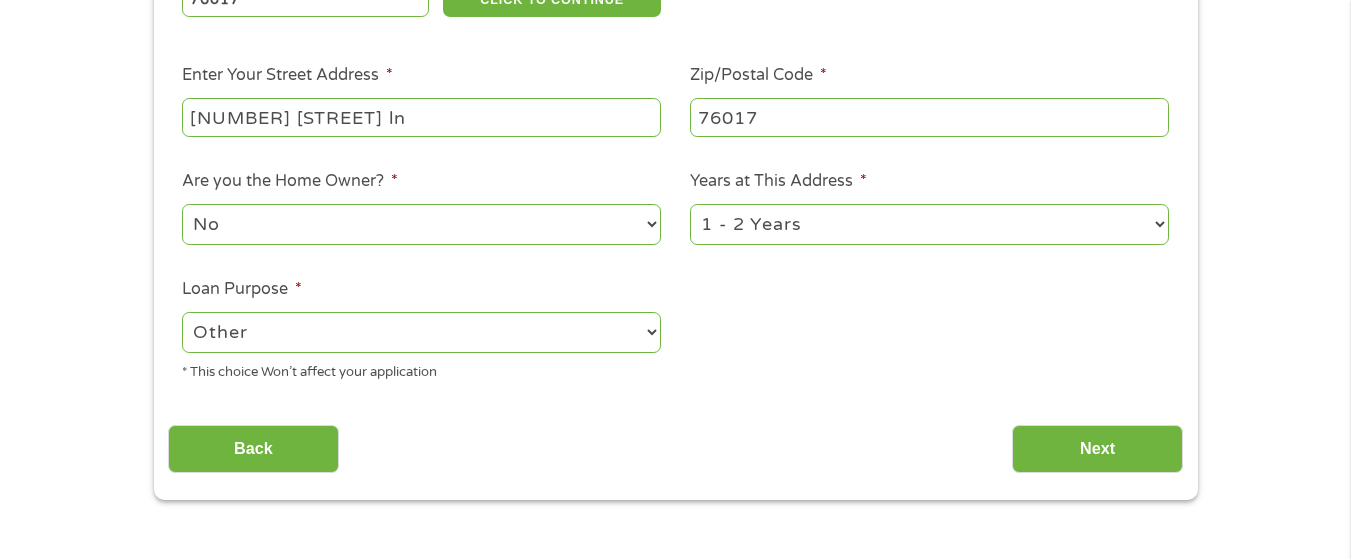 click on "--- Choose one --- Pay Bills Debt Consolidation Home Improvement Major Purchase Car Loan Short Term Cash Medical Expenses Other" at bounding box center [421, 332] 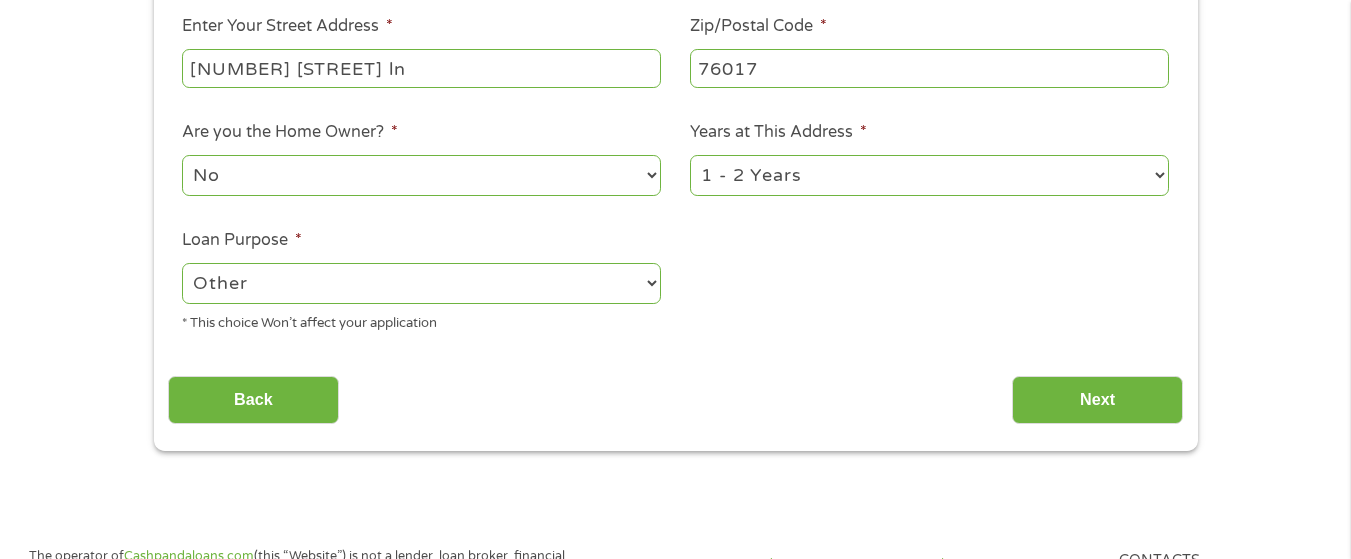 scroll, scrollTop: 500, scrollLeft: 0, axis: vertical 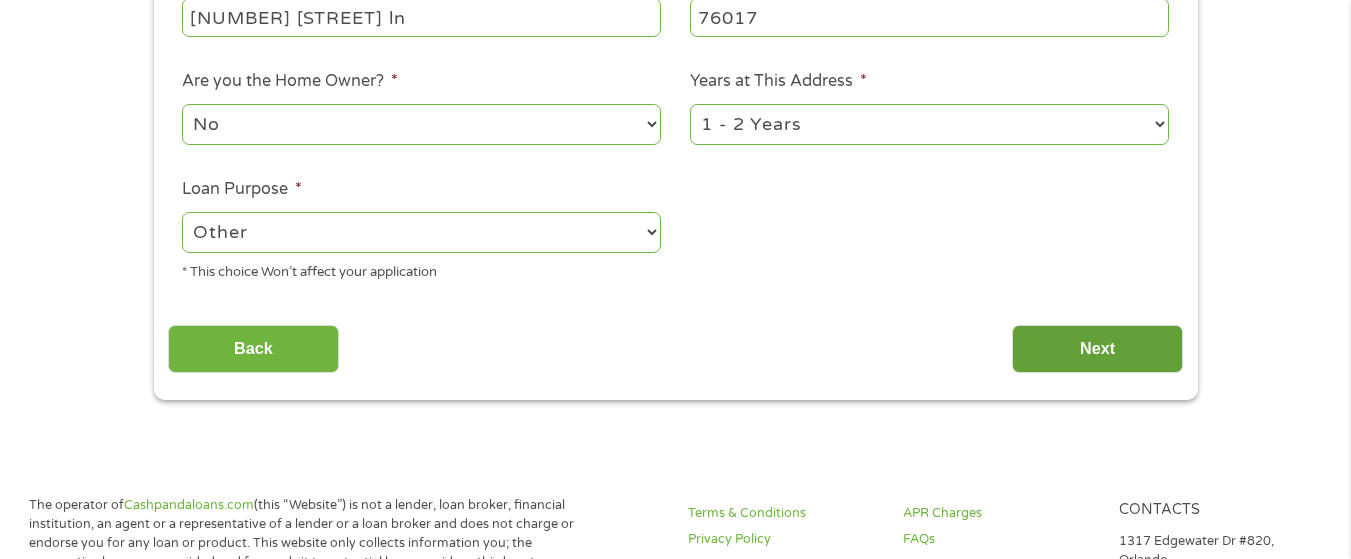 click on "Next" at bounding box center (1097, 349) 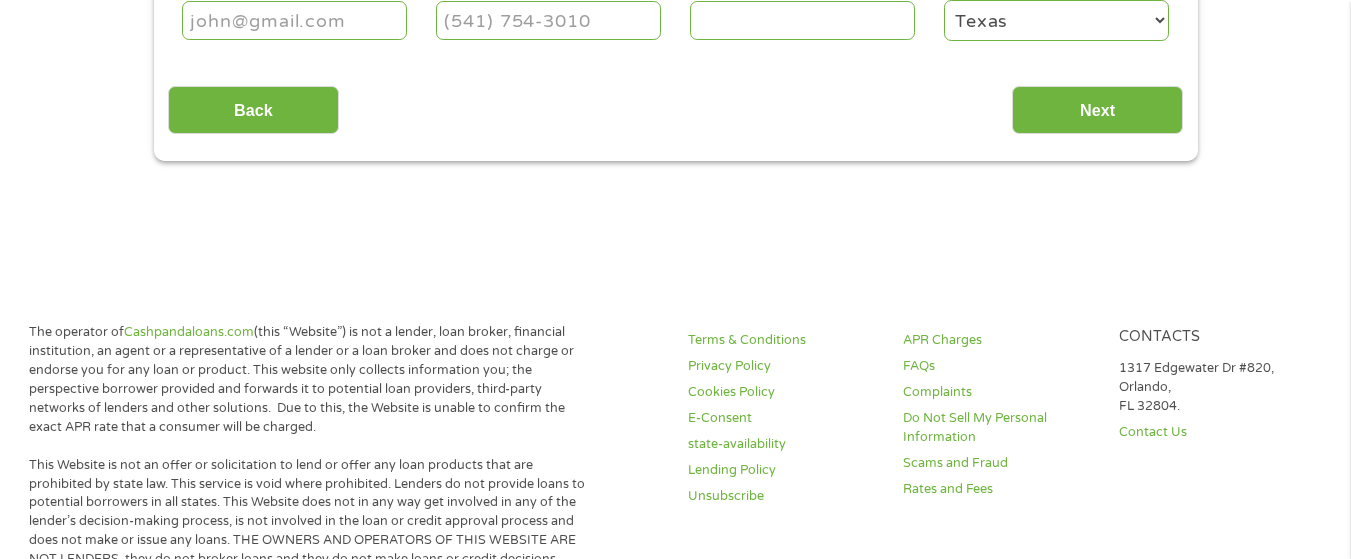 scroll, scrollTop: 8, scrollLeft: 8, axis: both 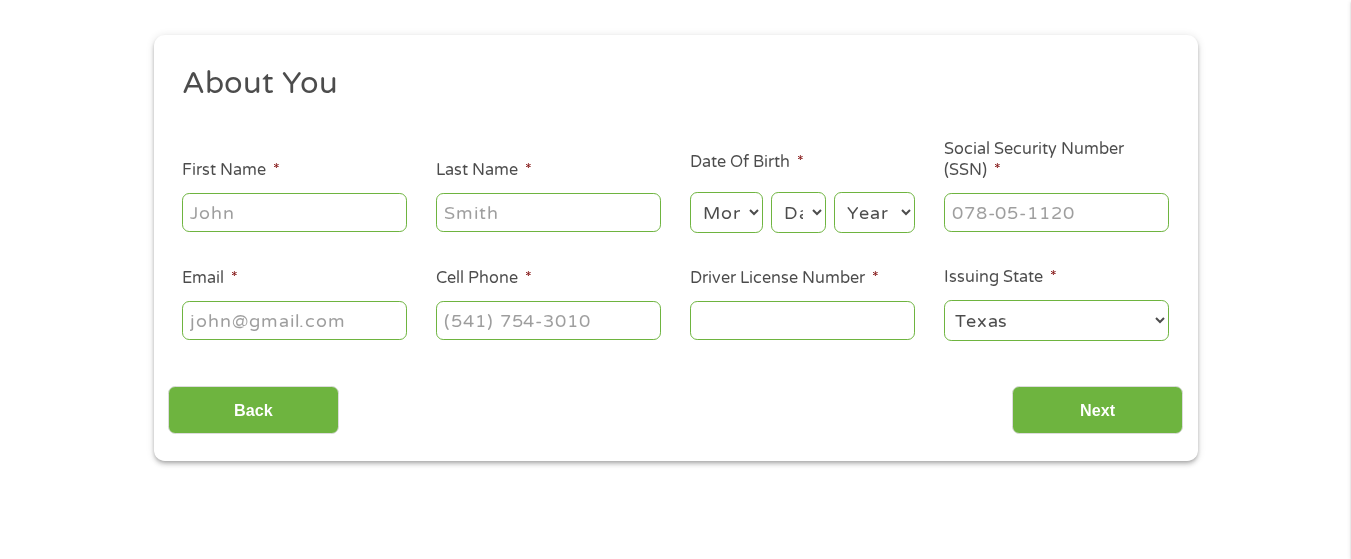 click on "First Name *" at bounding box center [294, 212] 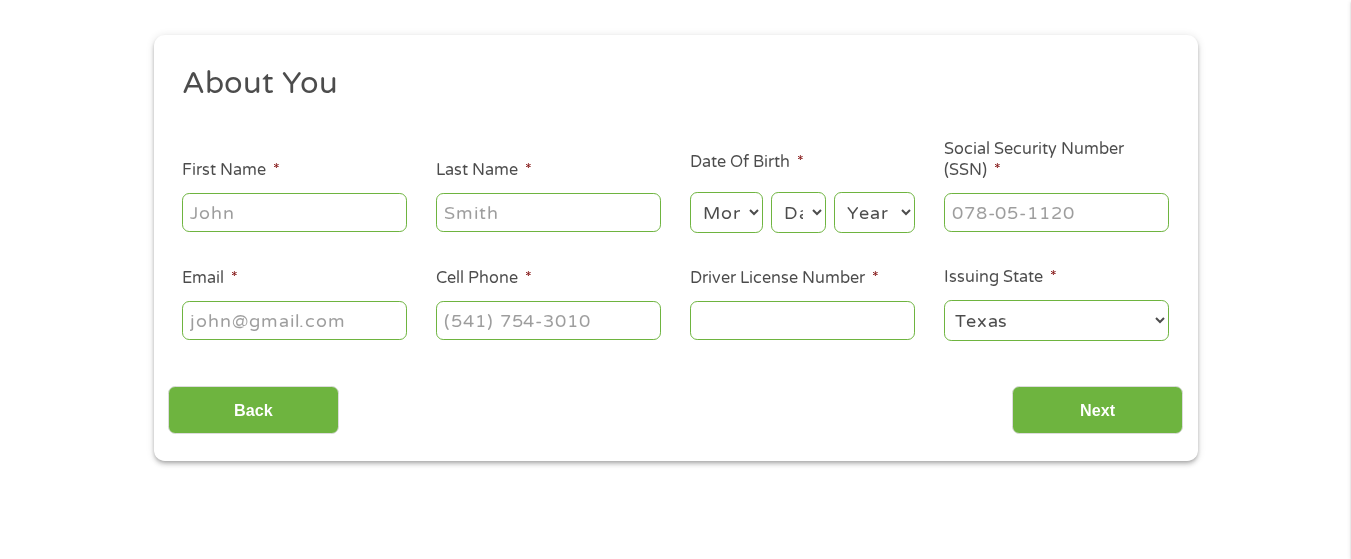 type on "[FIRST]" 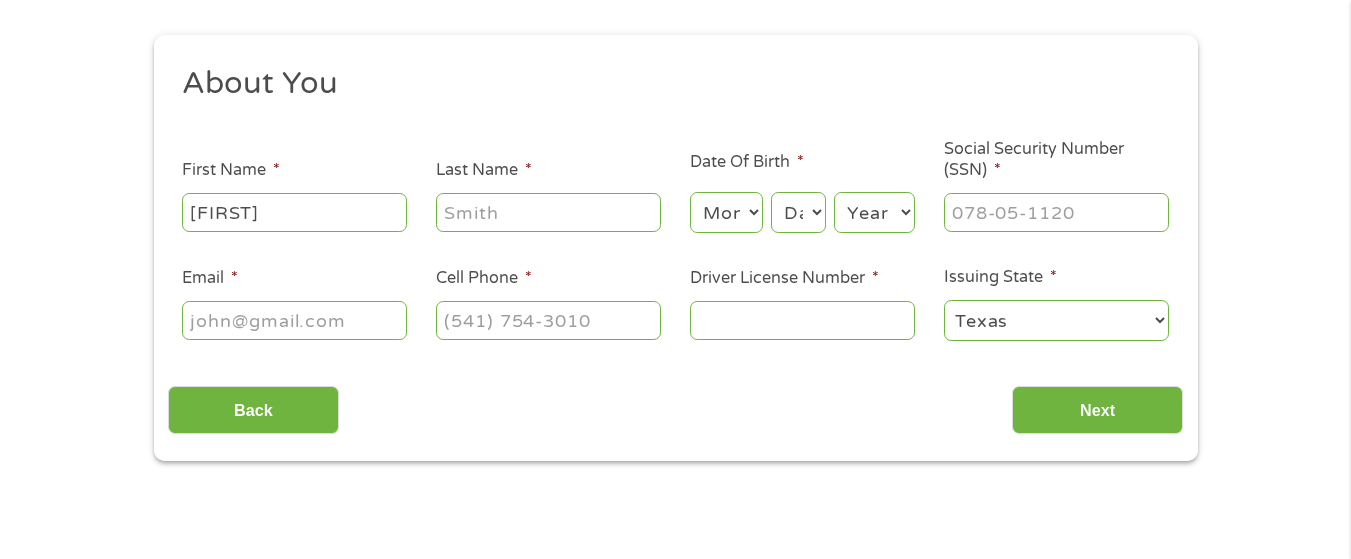 type on "[LAST]" 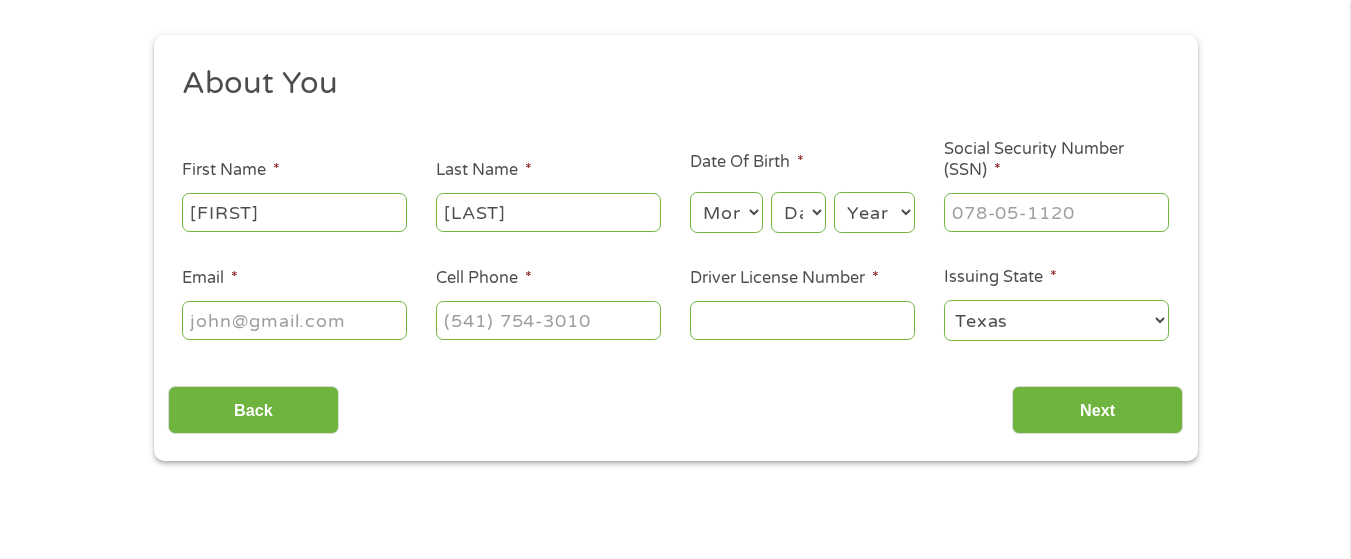 type on "[NAME]@[DOMAIN]" 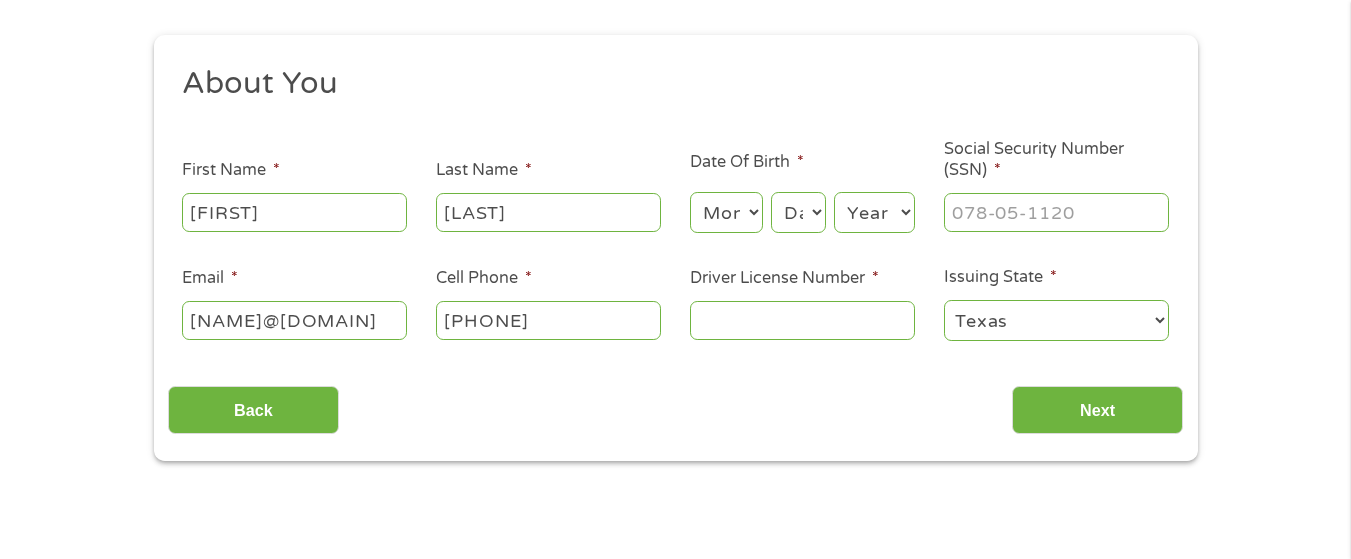 type on "[PHONE]" 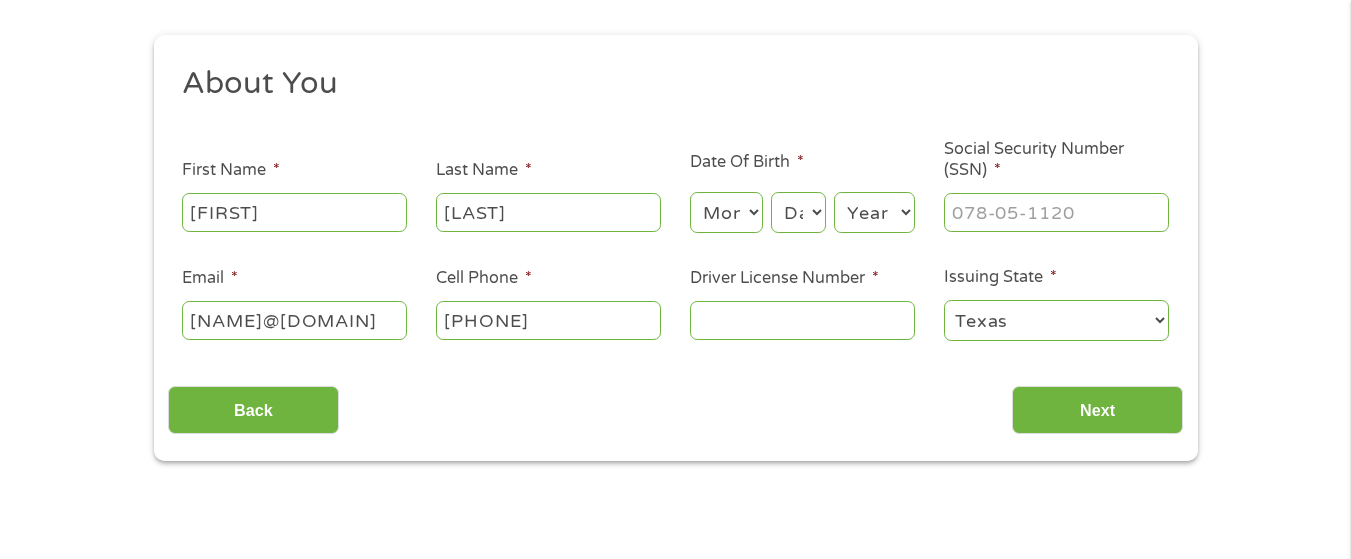click on "Month 1 2 3 4 5 6 7 8 9 10 11 12" at bounding box center (726, 212) 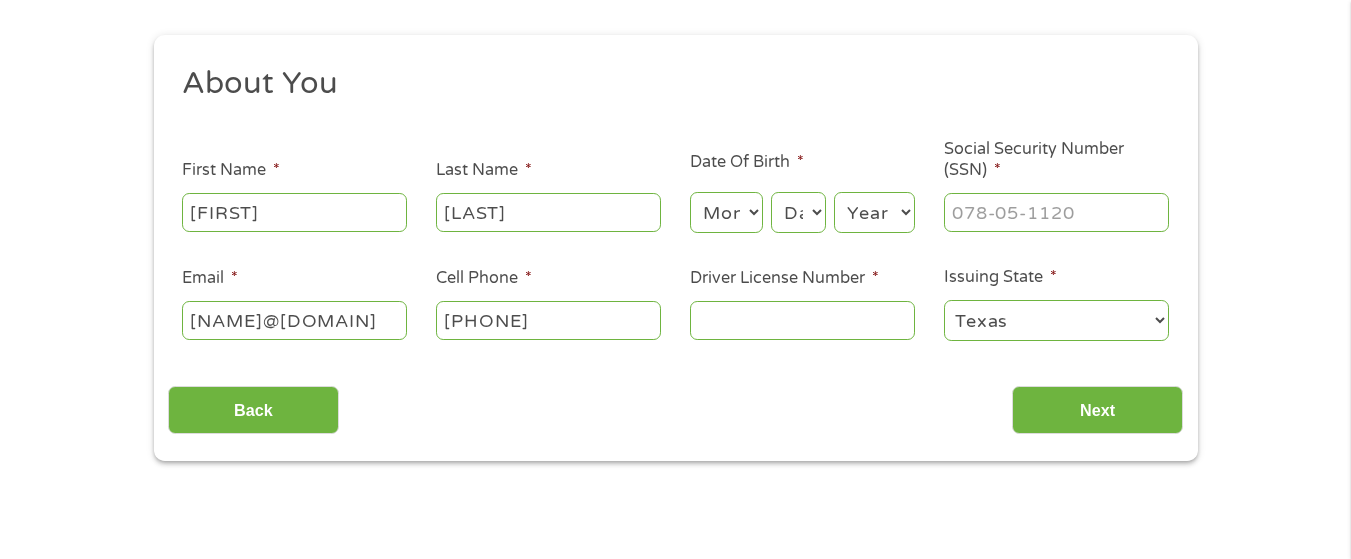 select on "8" 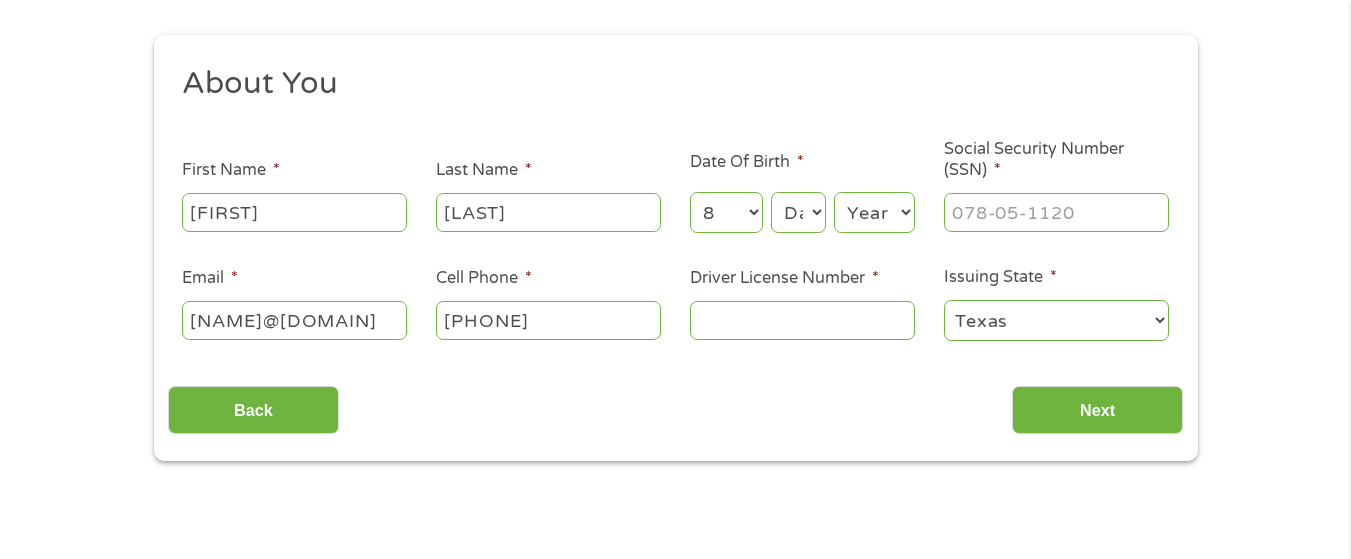 click on "Month 1 2 3 4 5 6 7 8 9 10 11 12" at bounding box center [726, 212] 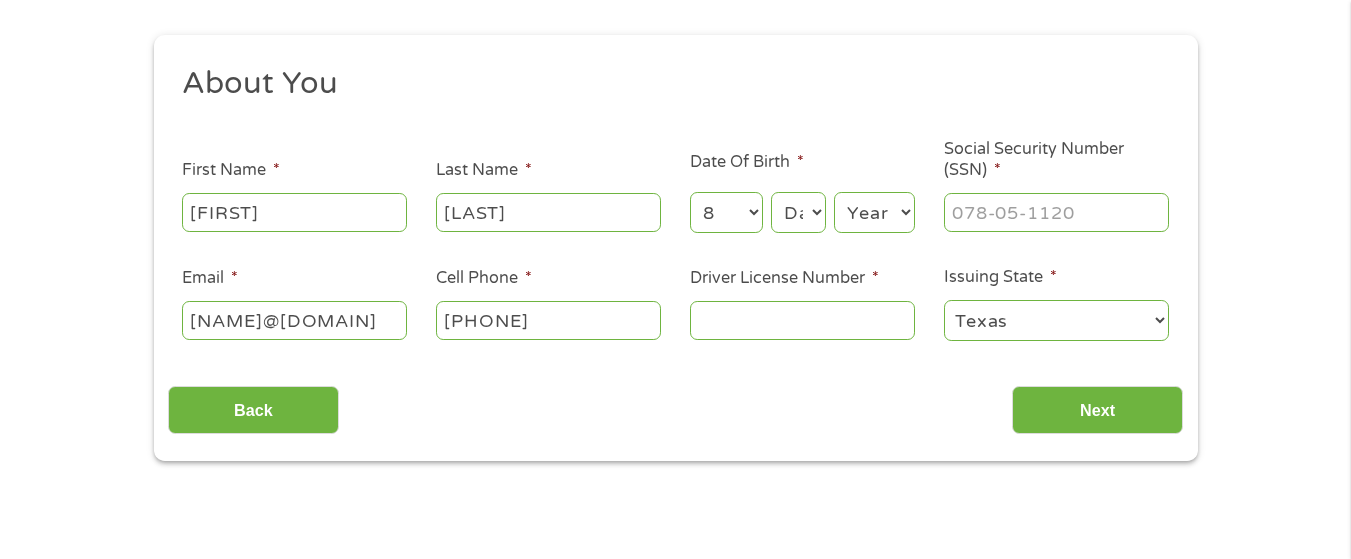 click on "Day 1 2 3 4 5 6 7 8 9 10 11 12 13 14 15 16 17 18 19 20 21 22 23 24 25 26 27 28 29 30 31" at bounding box center [798, 212] 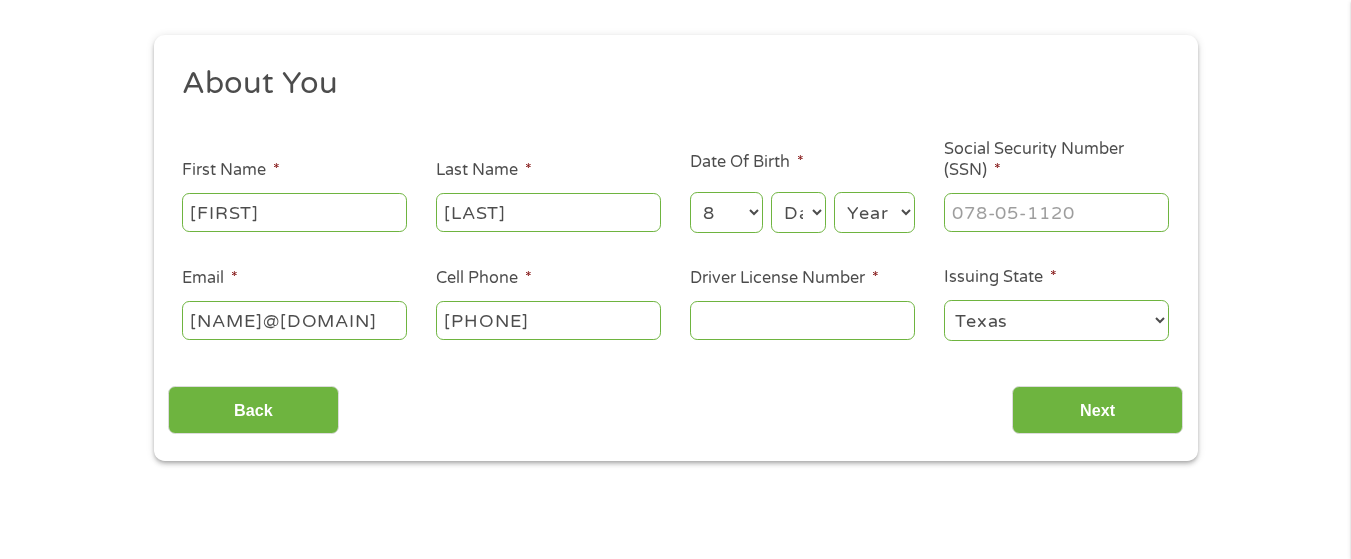select on "27" 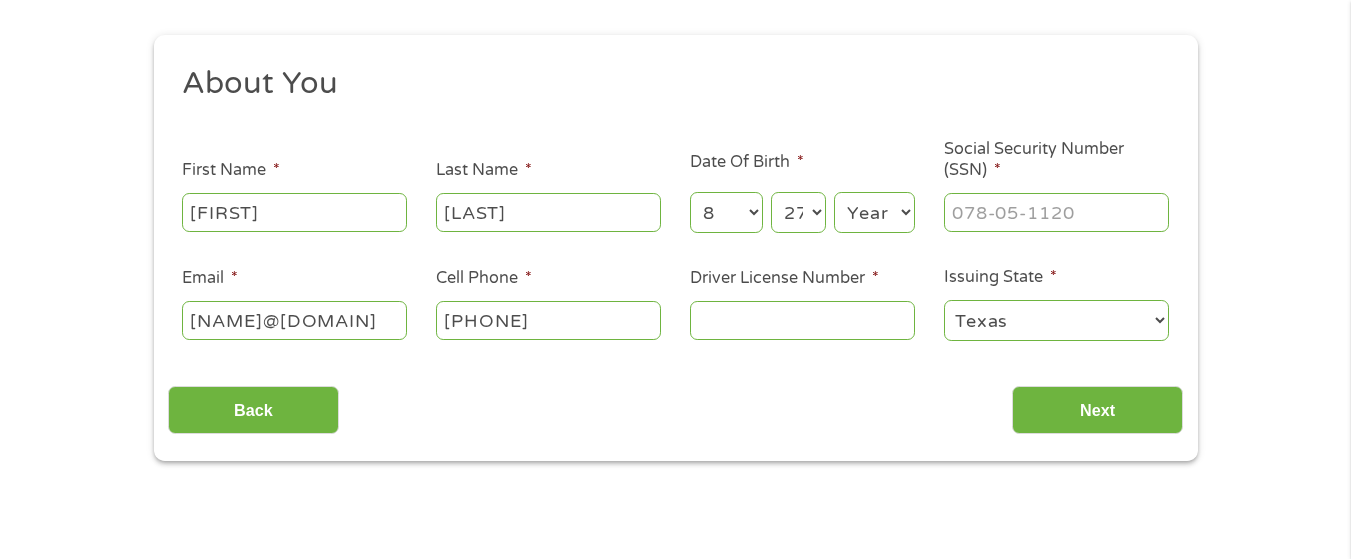 click on "Day 1 2 3 4 5 6 7 8 9 10 11 12 13 14 15 16 17 18 19 20 21 22 23 24 25 26 27 28 29 30 31" at bounding box center [798, 212] 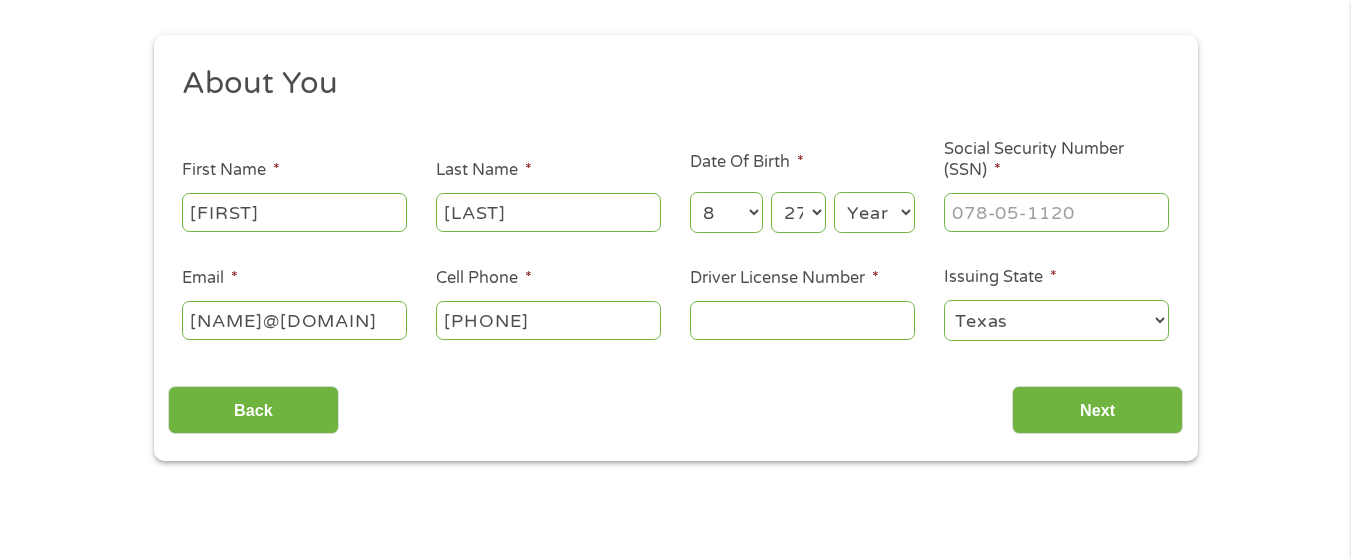 select on "1967" 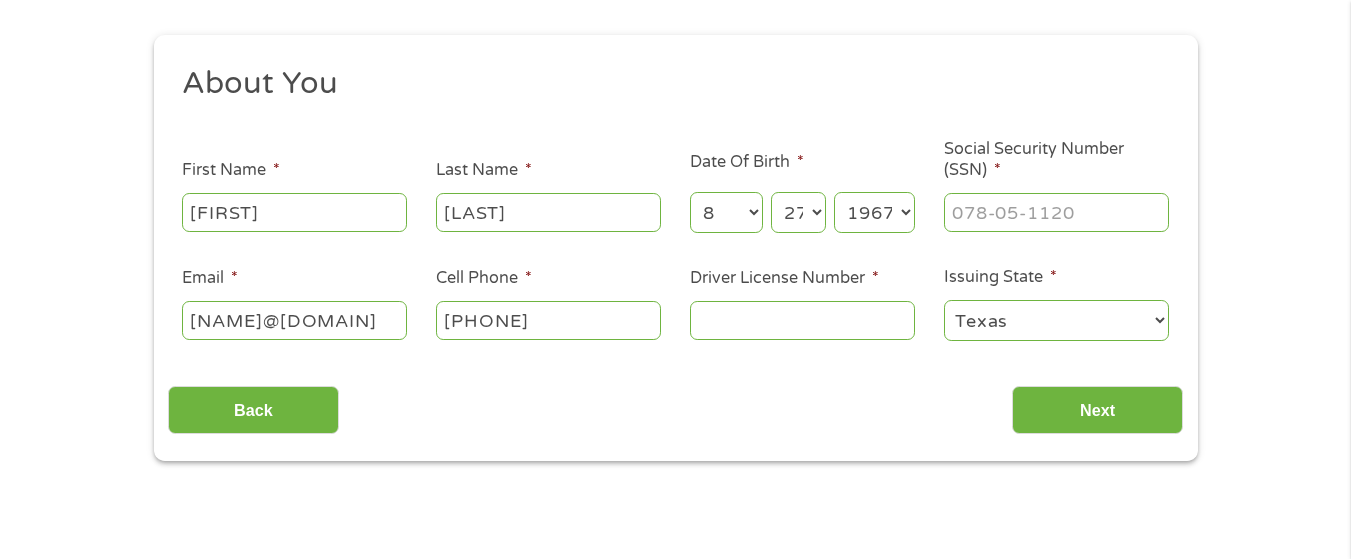 click on "Year 2007 2006 2005 2004 2003 2002 2001 2000 1999 1998 1997 1996 1995 1994 1993 1992 1991 1990 1989 1988 1987 1986 1985 1984 1983 1982 1981 1980 1979 1978 1977 1976 1975 1974 1973 1972 1971 1970 1969 1968 1967 1966 1965 1964 1963 1962 1961 1960 1959 1958 1957 1956 1955 1954 1953 1952 1951 1950 1949 1948 1947 1946 1945 1944 1943 1942 1941 1940 1939 1938 1937 1936 1935 1934 1933 1932 1931 1930 1929 1928 1927 1926 1925 1924 1923 1922 1921 1920" at bounding box center (874, 212) 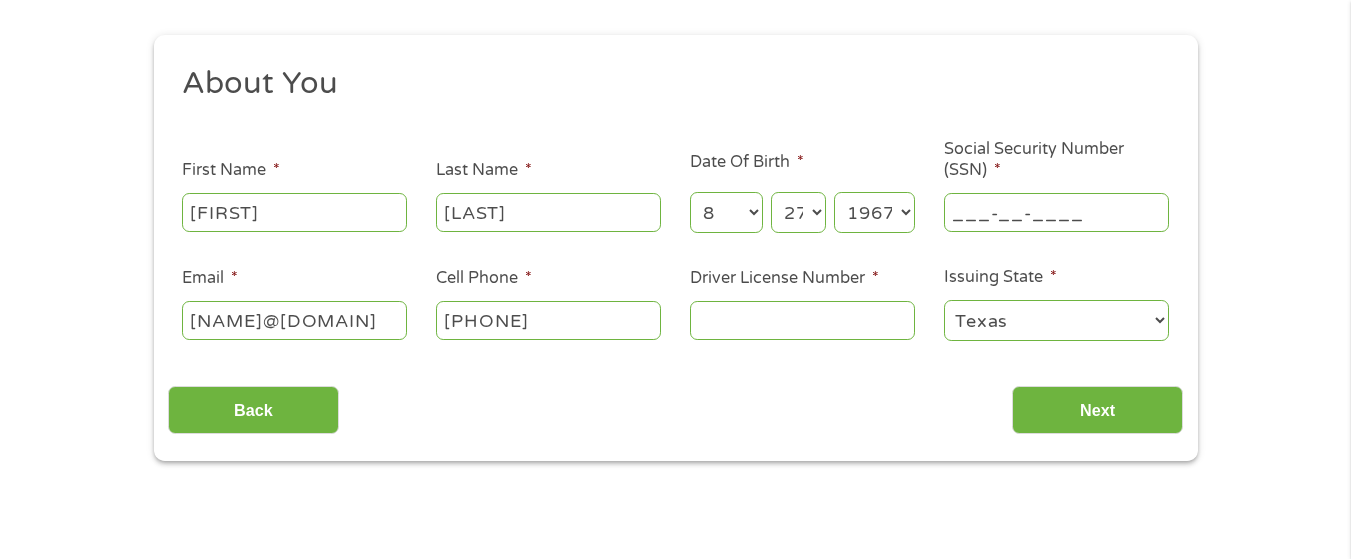 click on "___-__-____" at bounding box center [1056, 212] 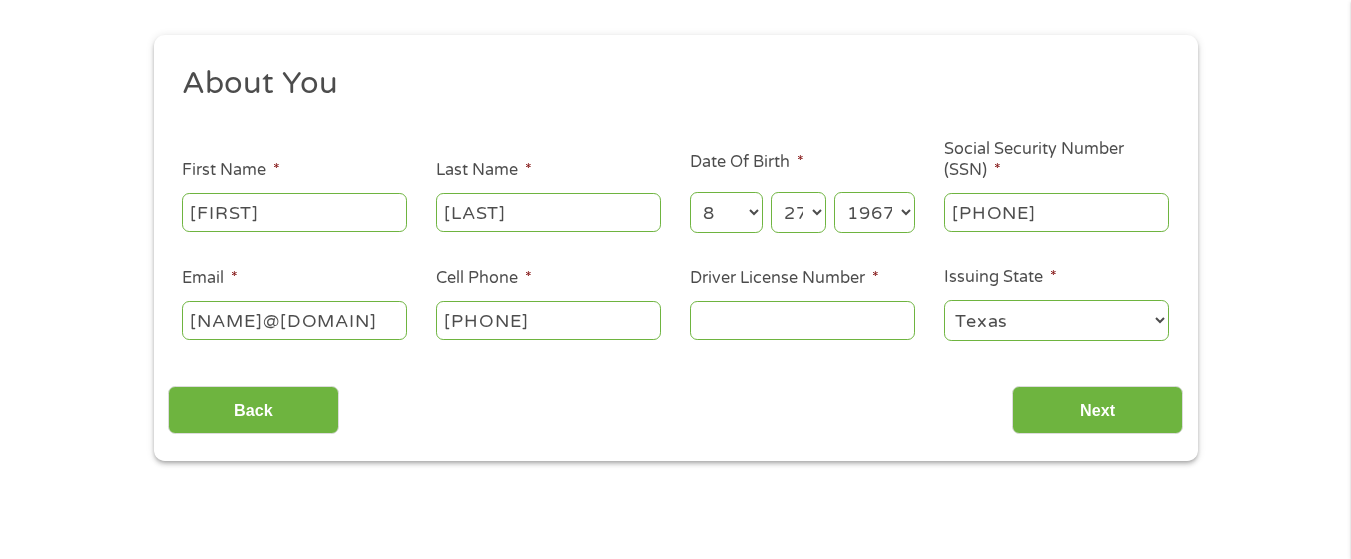 type on "[SSN]" 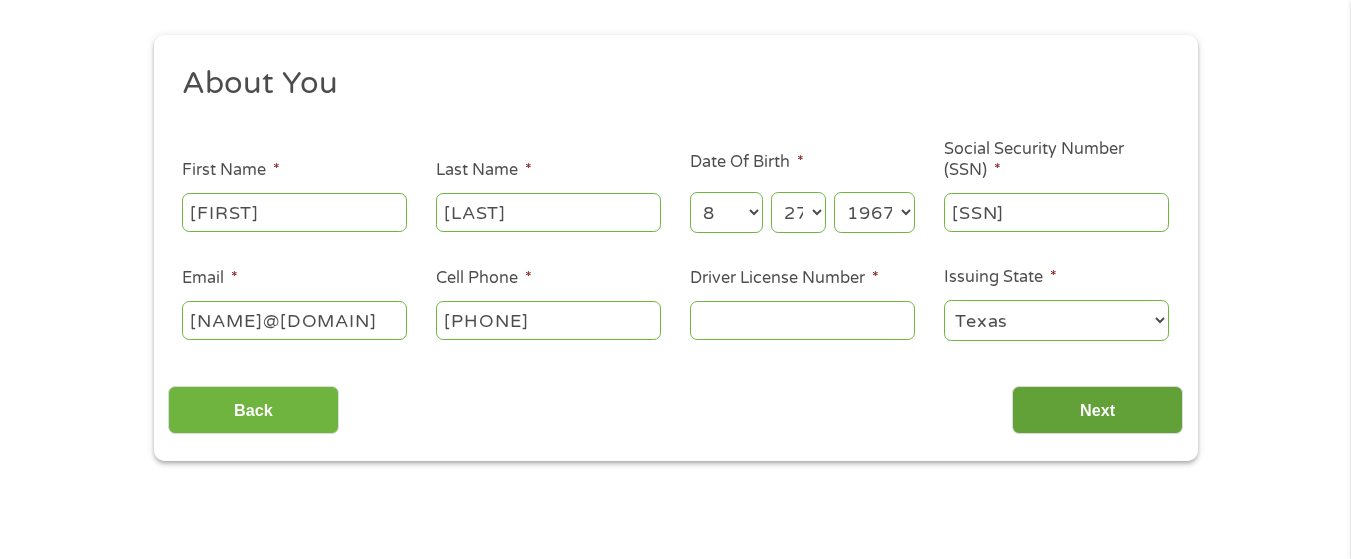 click on "Next" at bounding box center (1097, 410) 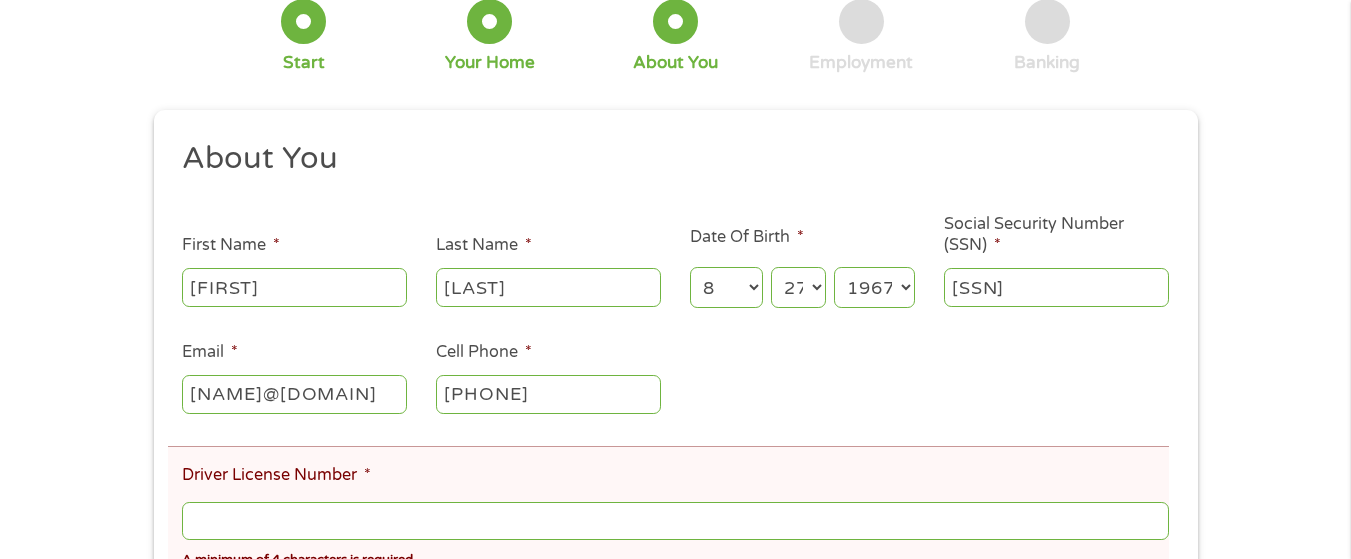 scroll, scrollTop: 0, scrollLeft: 0, axis: both 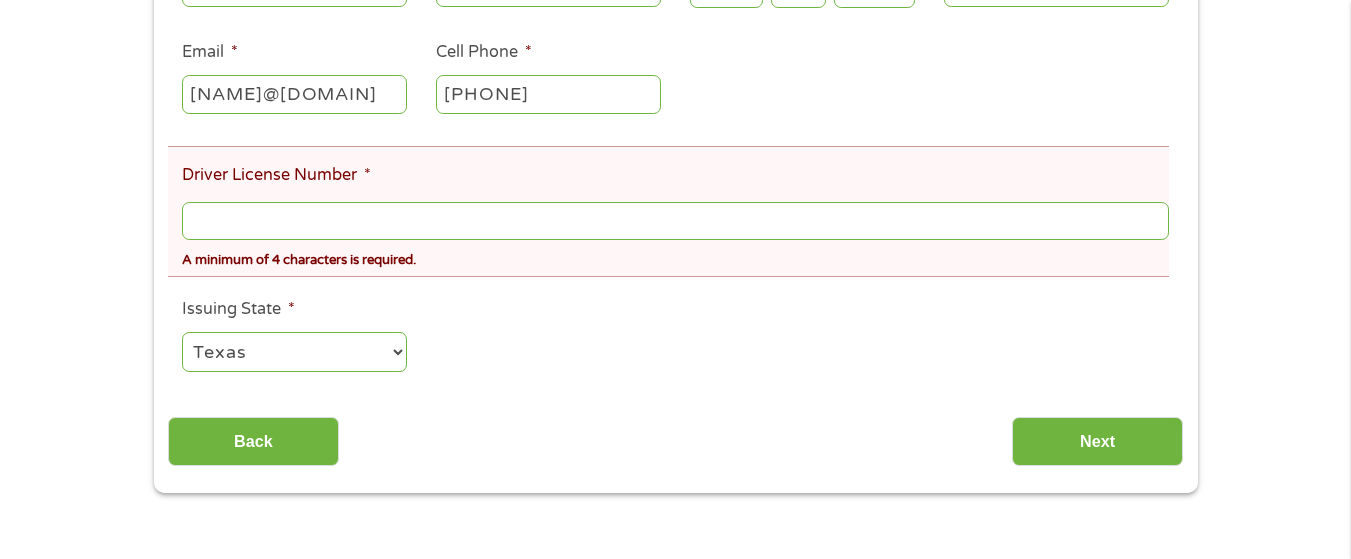 click on "Driver License Number *" at bounding box center (675, 221) 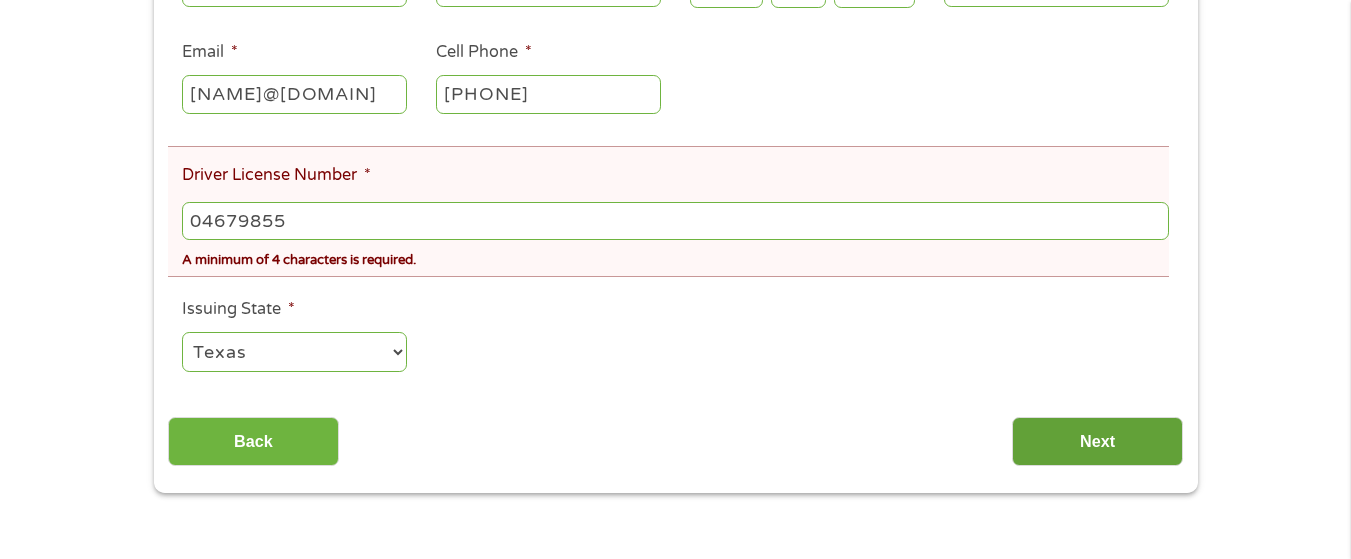 type on "04679855" 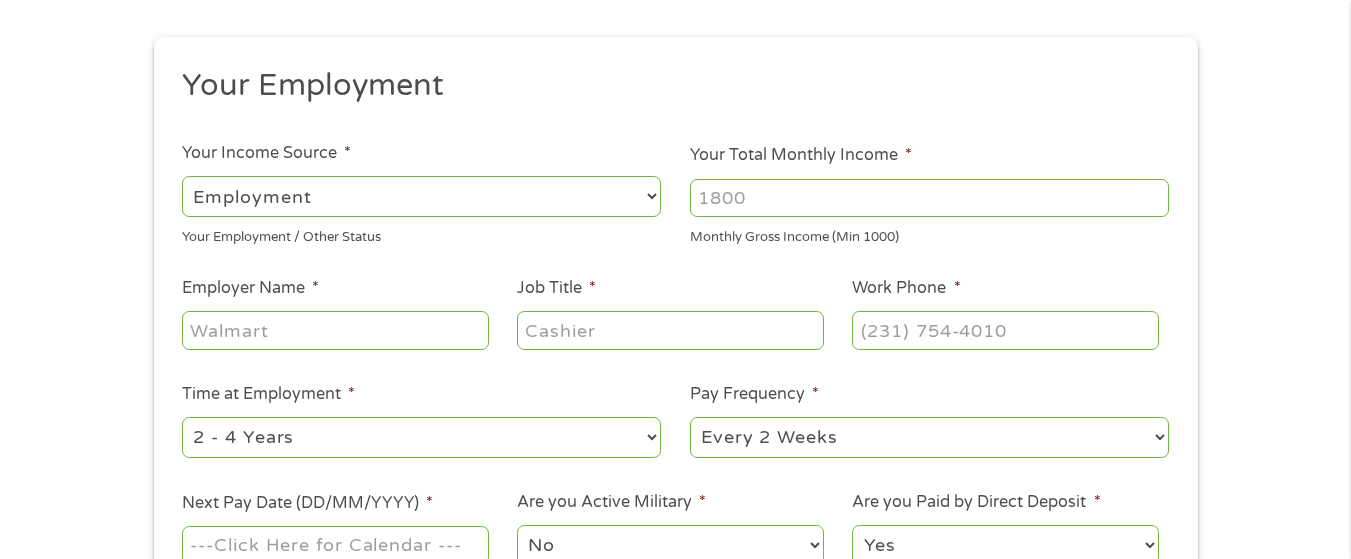 scroll, scrollTop: 8, scrollLeft: 8, axis: both 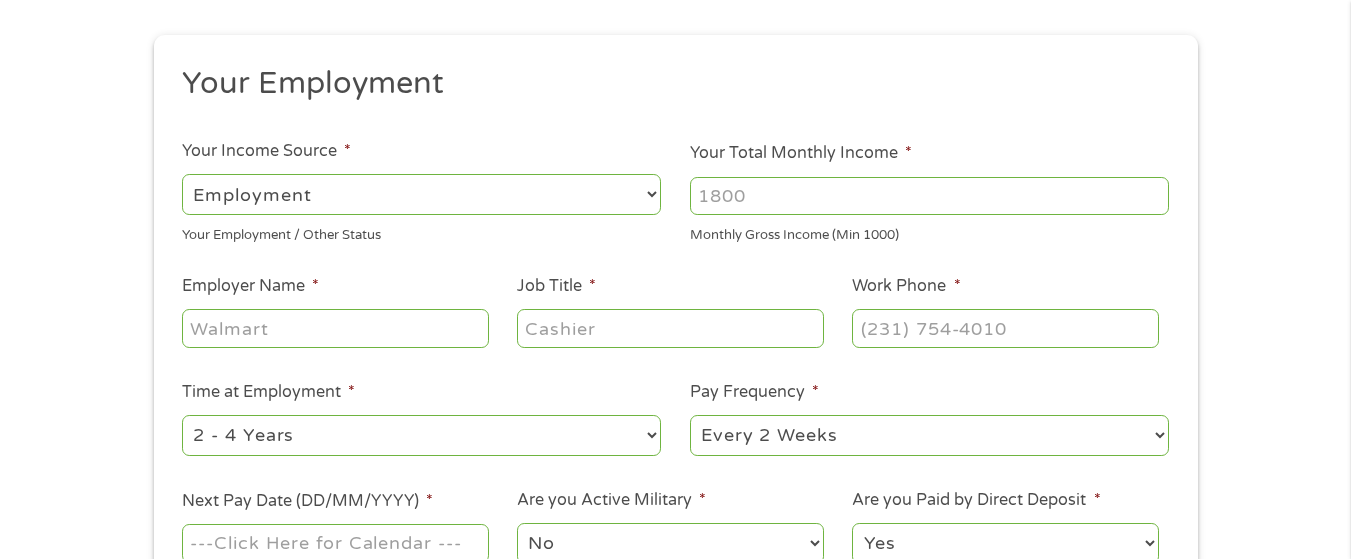 click on "--- Choose one --- Employment Self Employed Benefits" at bounding box center [421, 194] 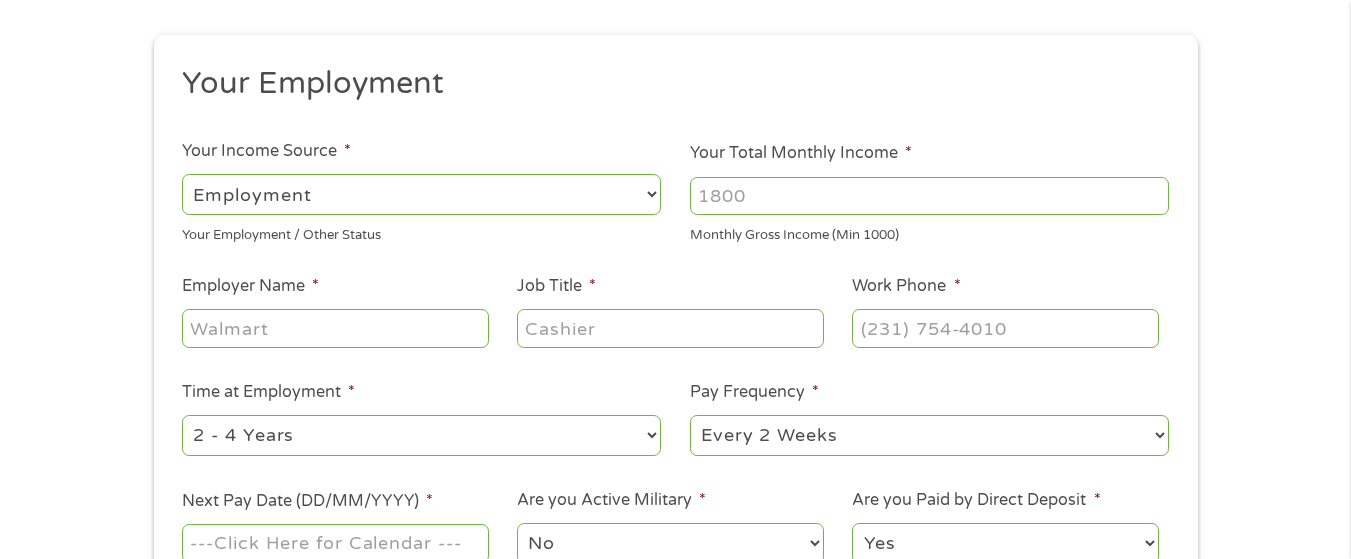 click on "--- Choose one --- Employment Self Employed Benefits" at bounding box center (421, 194) 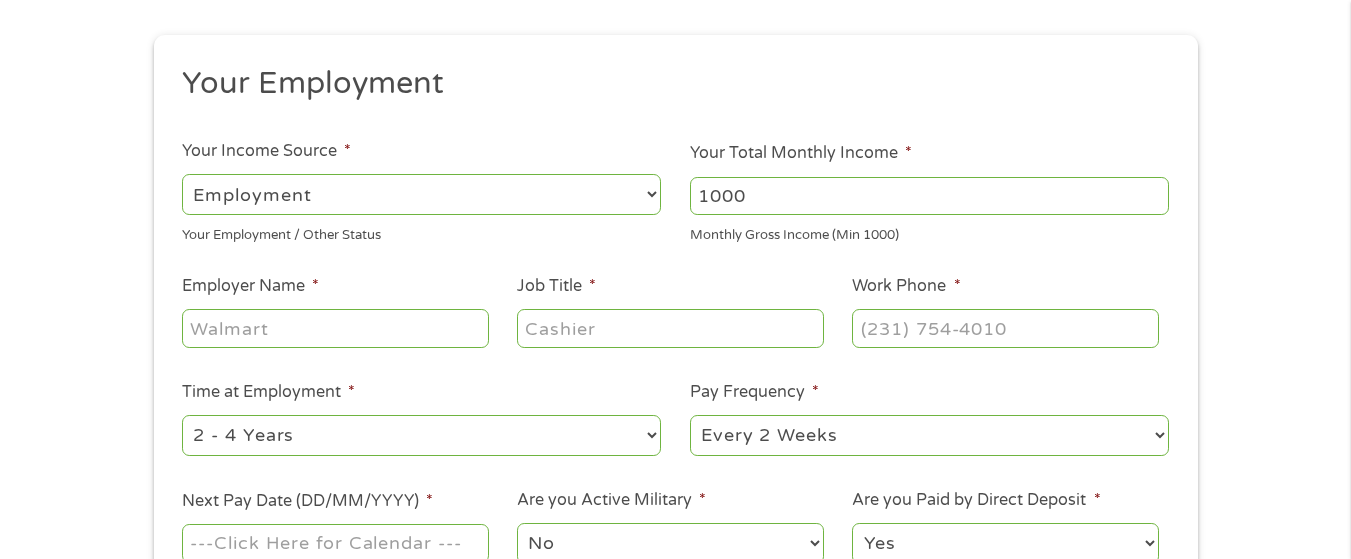 click on "1000" at bounding box center [929, 196] 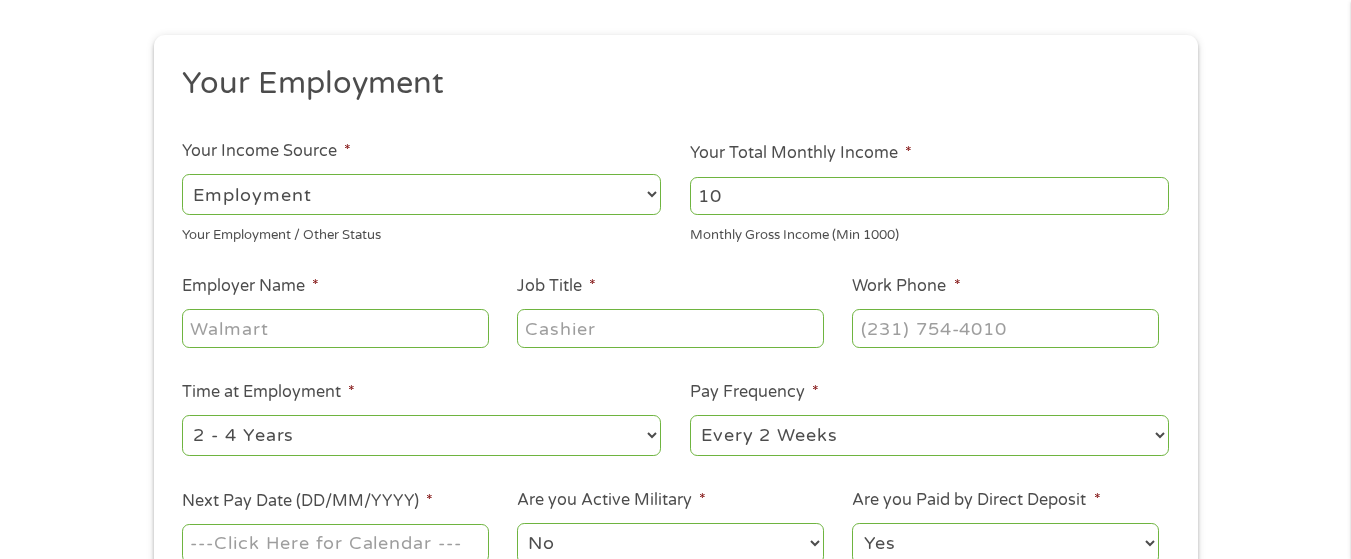 type on "1" 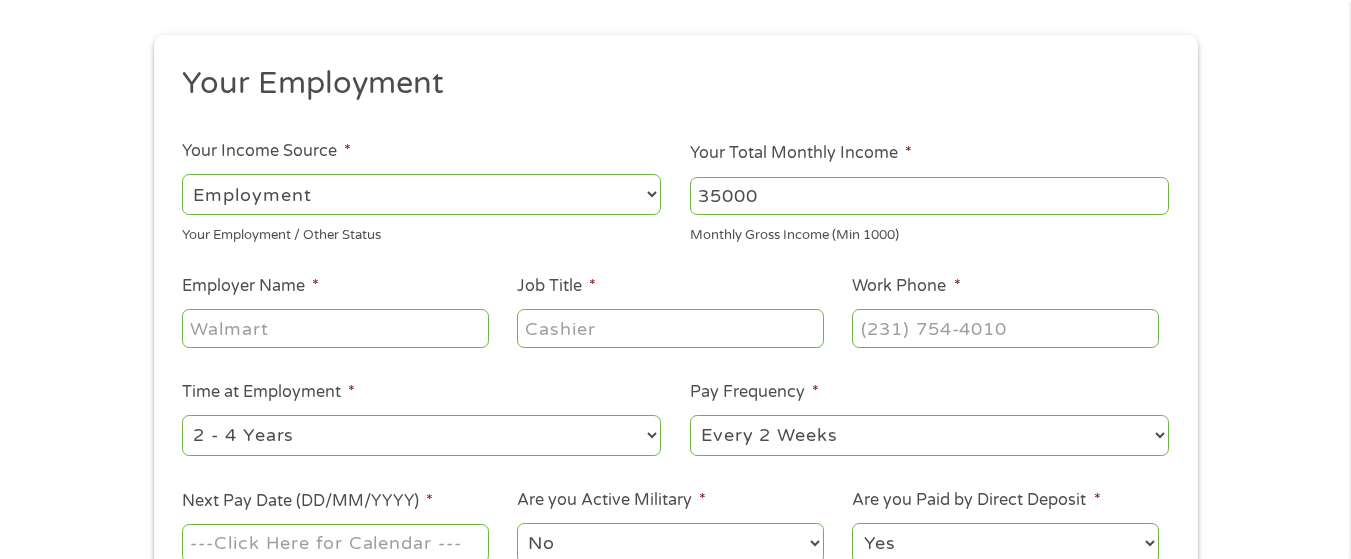 type on "35000" 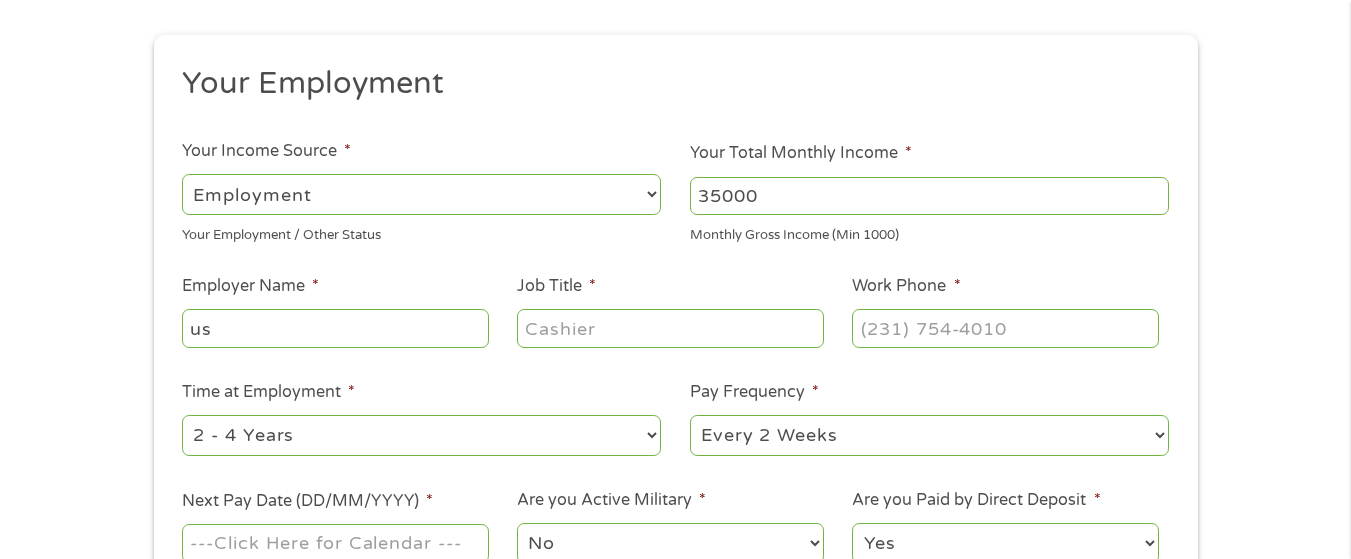 type on "u" 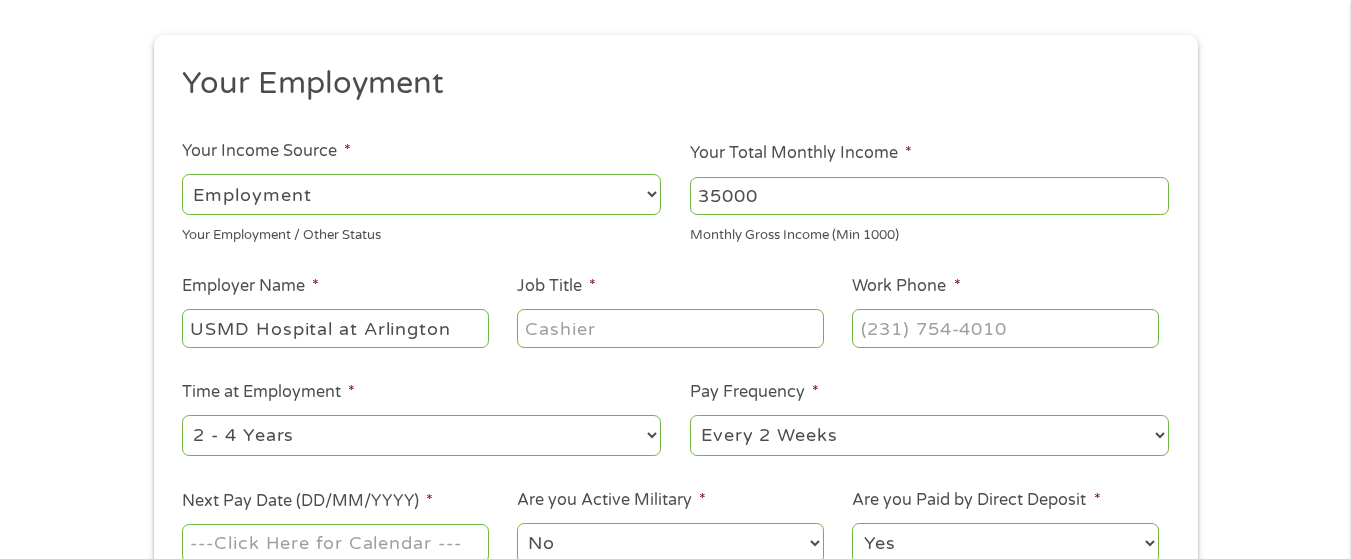 type on "USMD Hospital at Arlington" 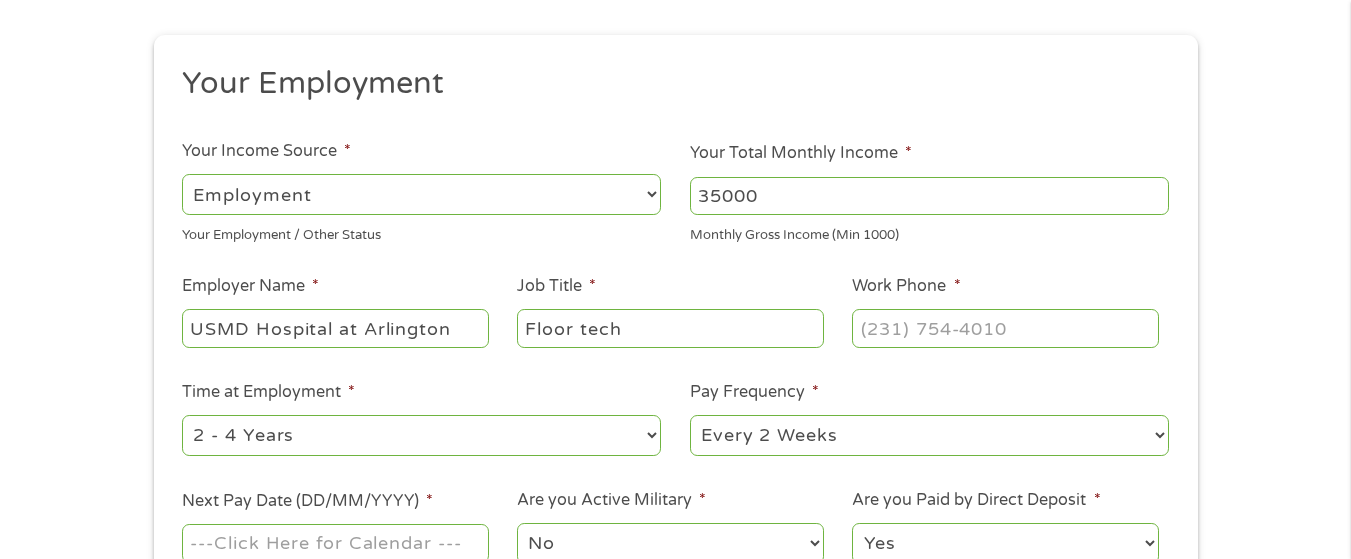 type on "Floor tech" 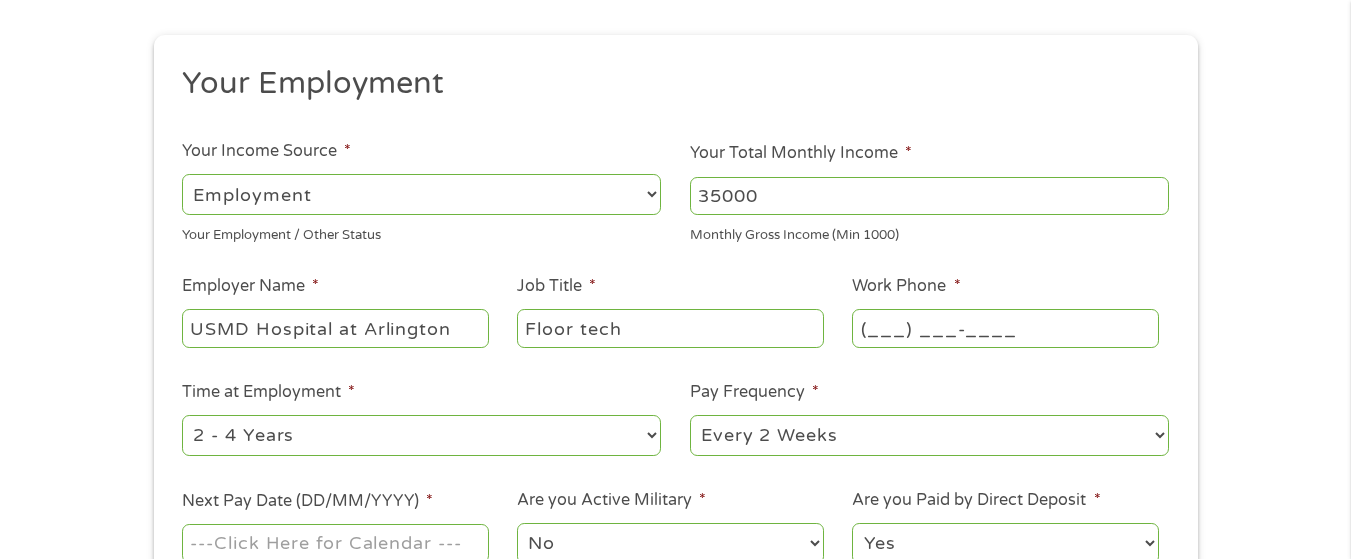 click on "(___) ___-____" at bounding box center [1005, 328] 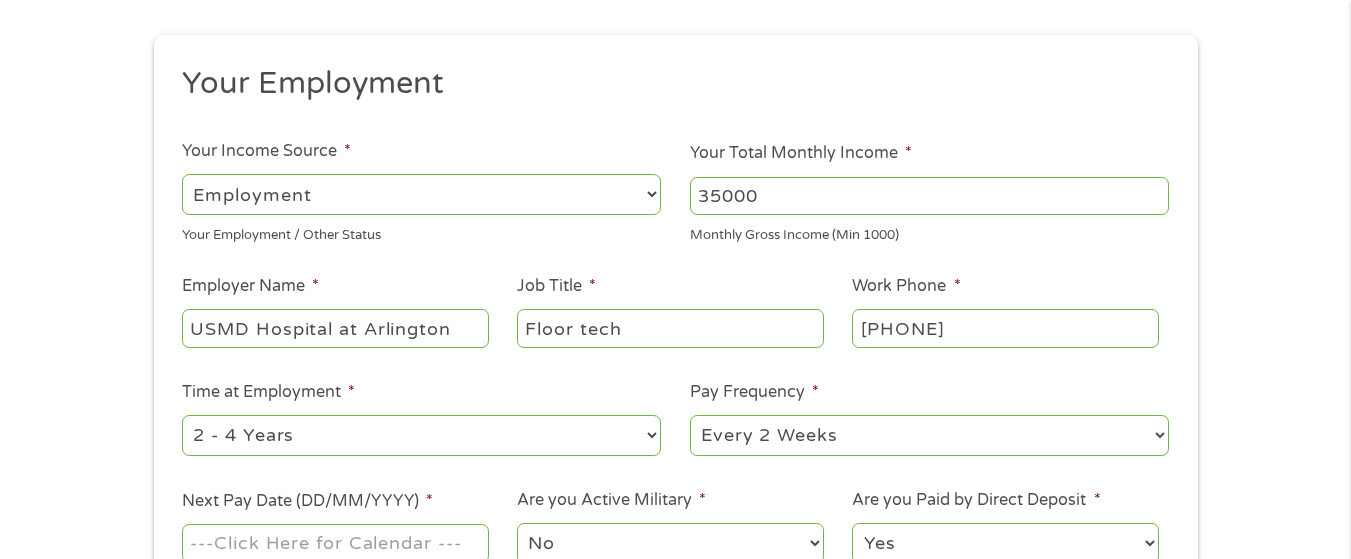 type on "[PHONE]" 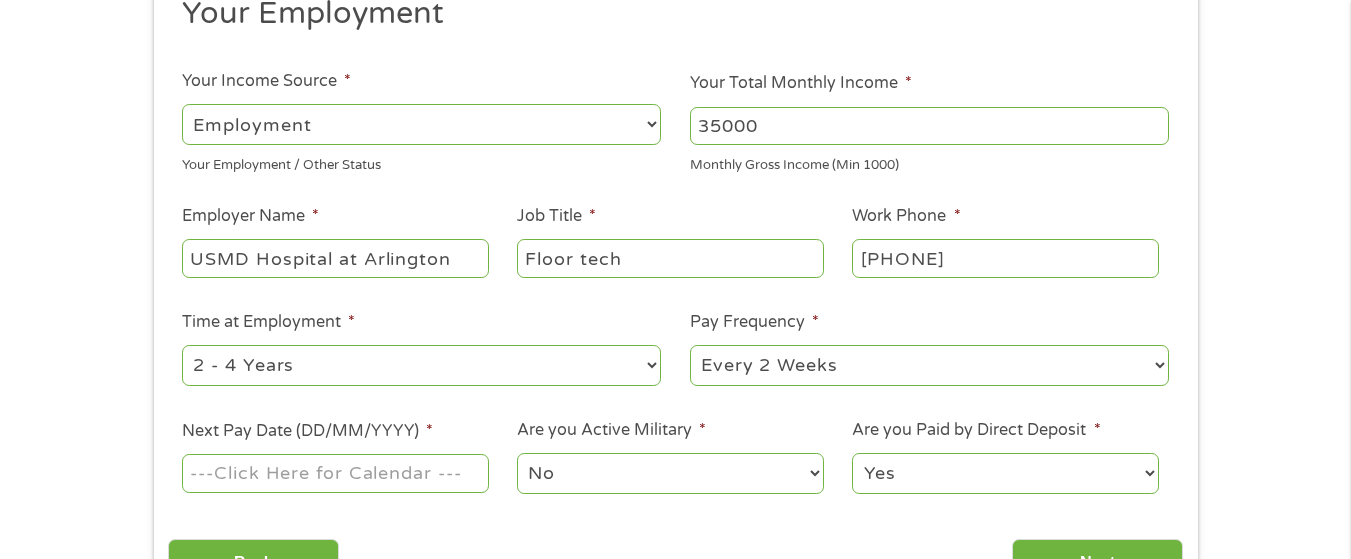 scroll, scrollTop: 300, scrollLeft: 0, axis: vertical 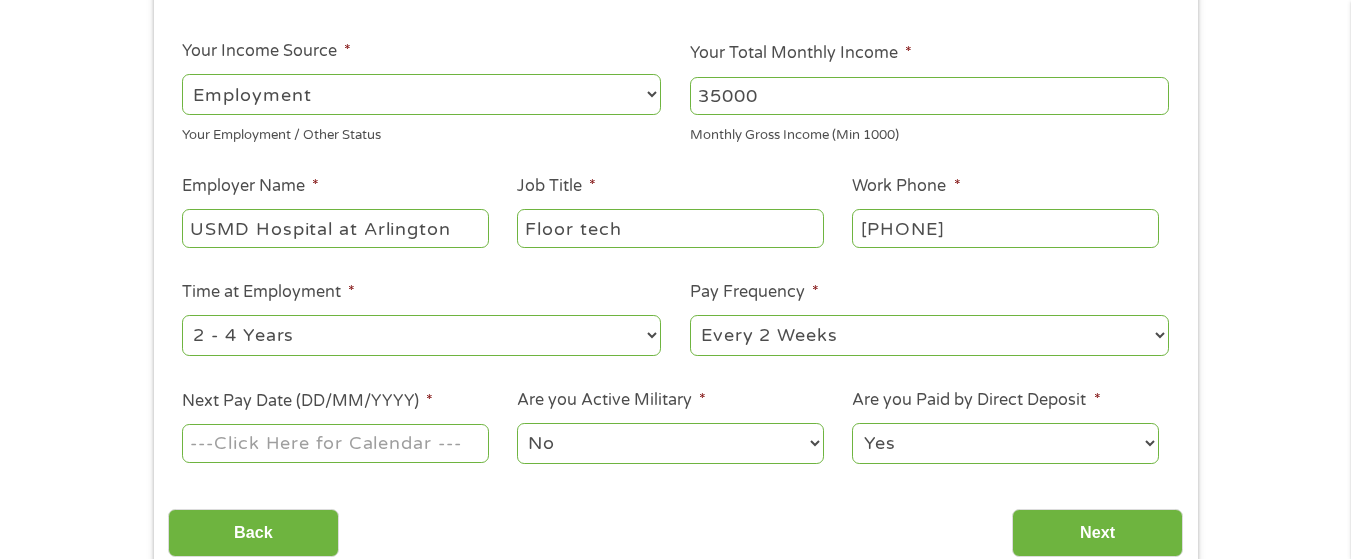 click on "--- Choose one --- 1 Year or less 1 - 2 Years 2 - 4 Years Over 4 Years" at bounding box center [421, 335] 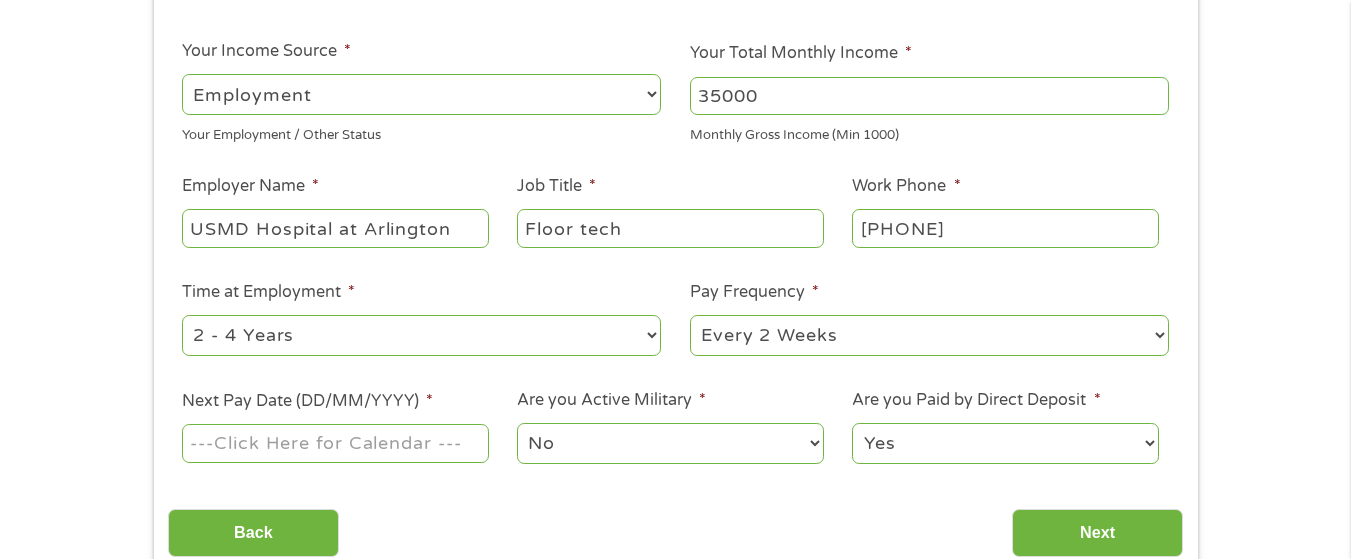 select on "60months" 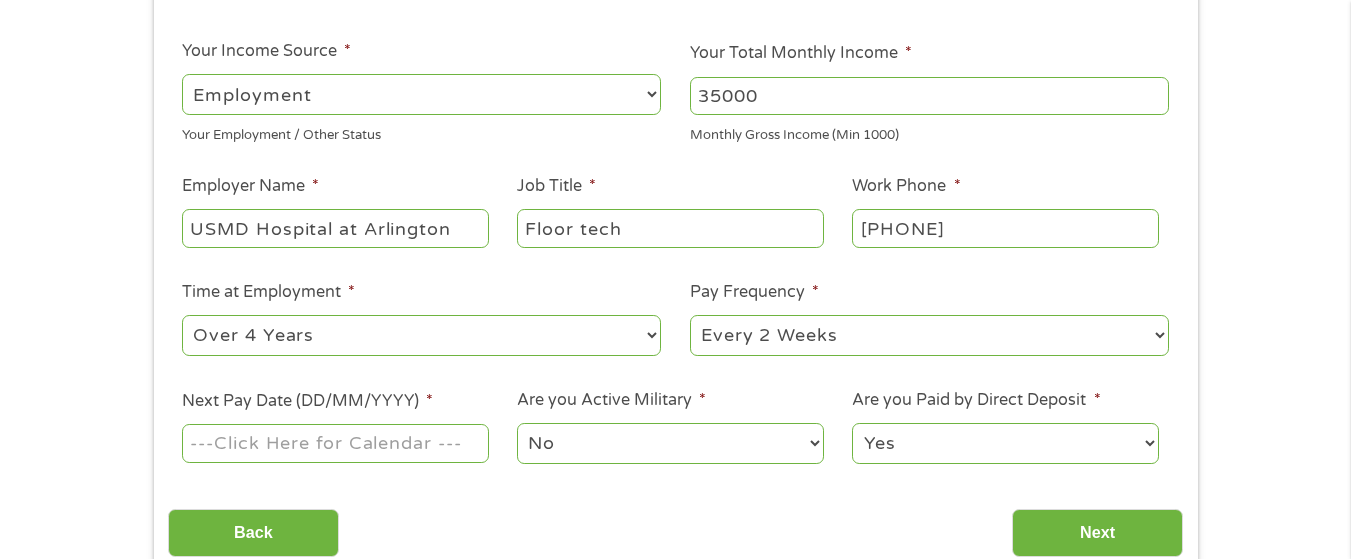 click on "--- Choose one --- 1 Year or less 1 - 2 Years 2 - 4 Years Over 4 Years" at bounding box center (421, 335) 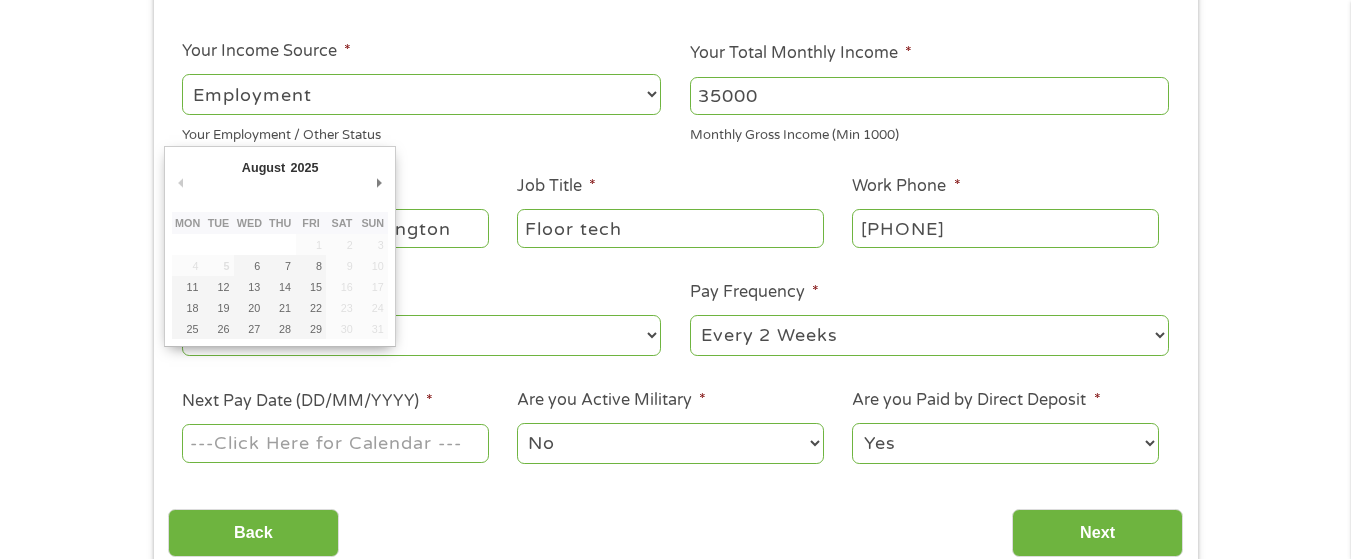 click on "Next Pay Date (DD/MM/YYYY) *" at bounding box center (335, 443) 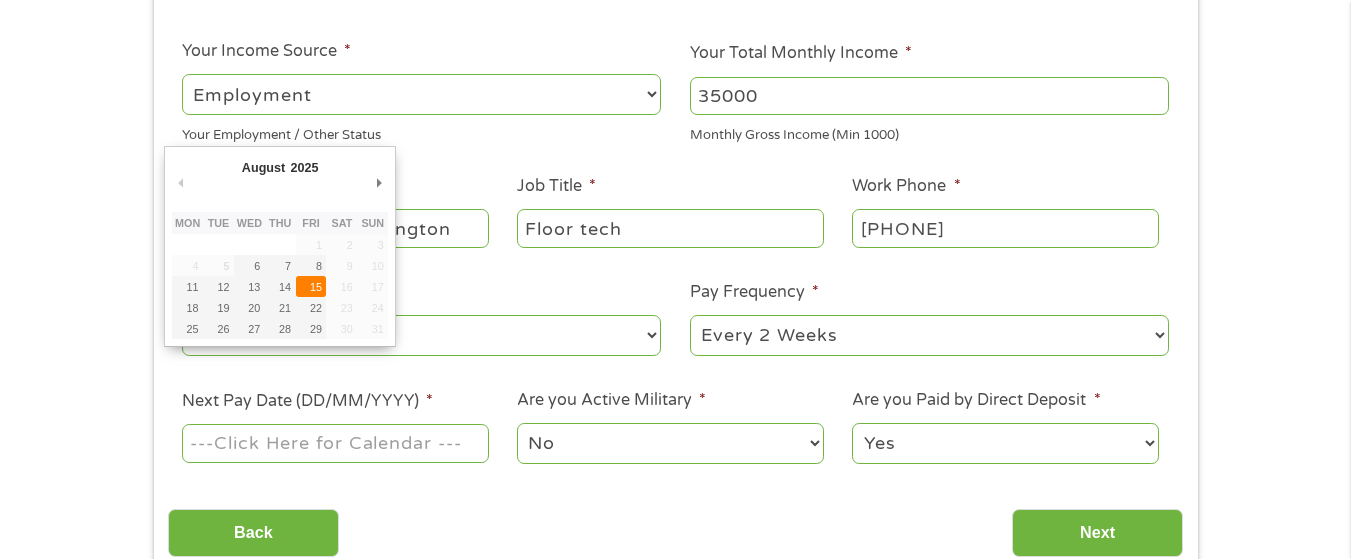 type on "15/08/2025" 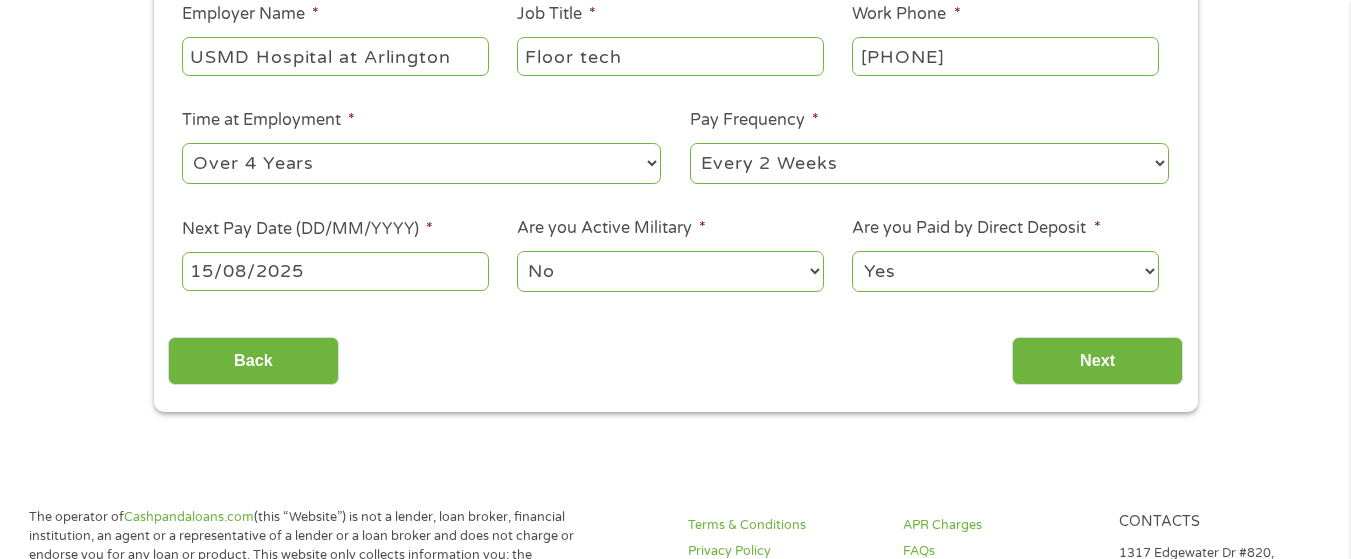 scroll, scrollTop: 500, scrollLeft: 0, axis: vertical 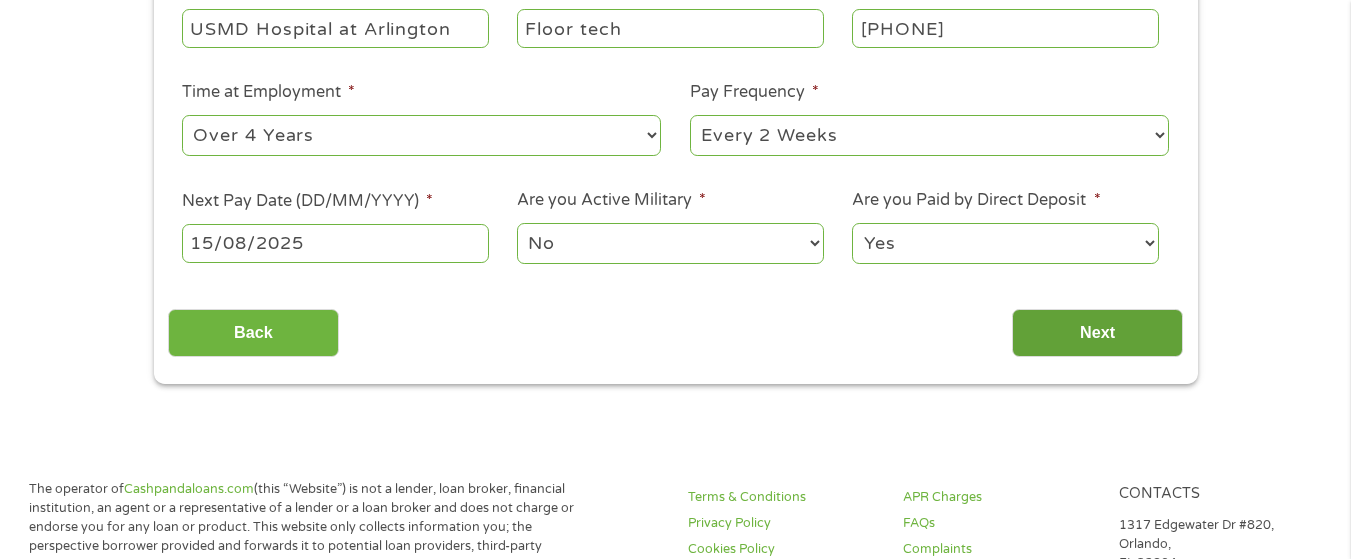 click on "Next" at bounding box center [1097, 333] 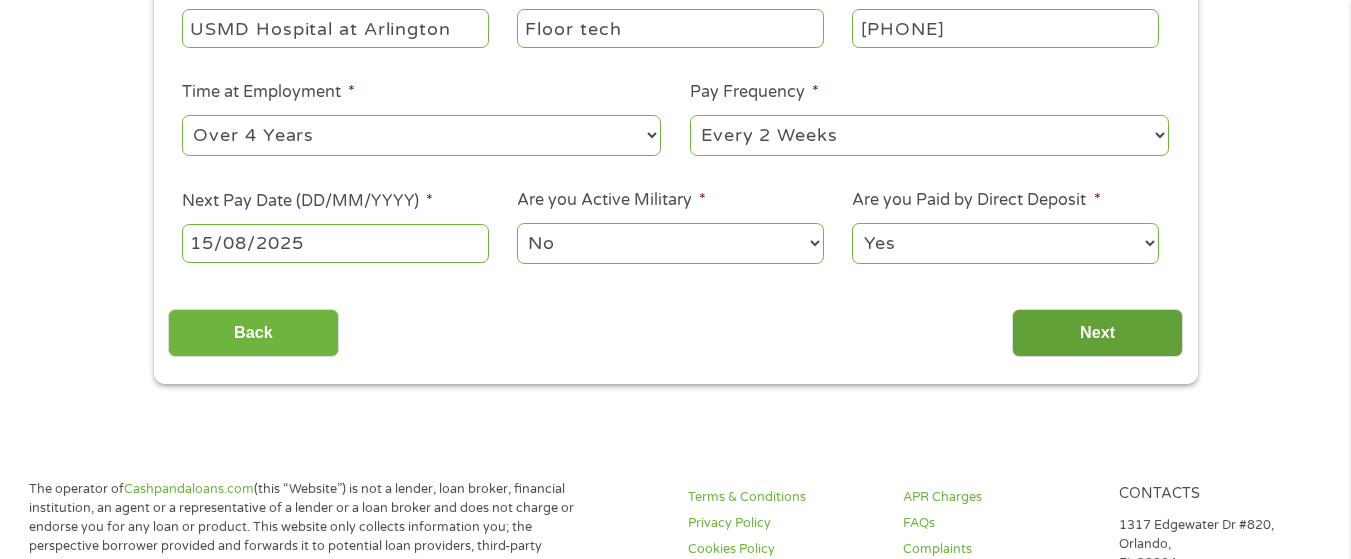 scroll, scrollTop: 8, scrollLeft: 8, axis: both 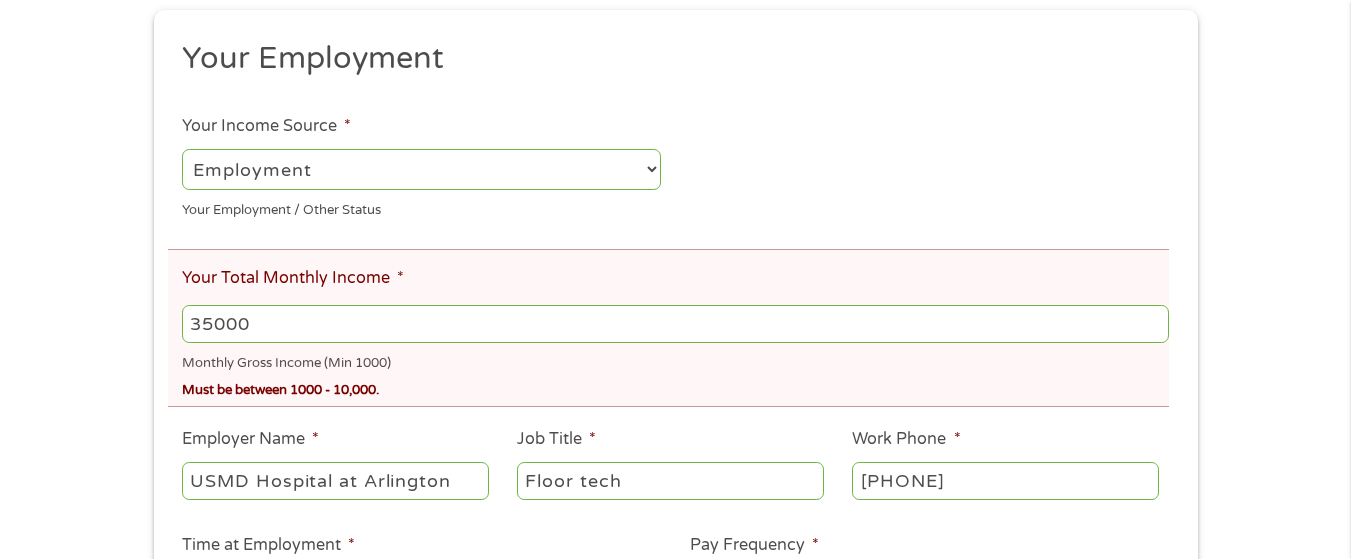 click on "35000" at bounding box center [675, 324] 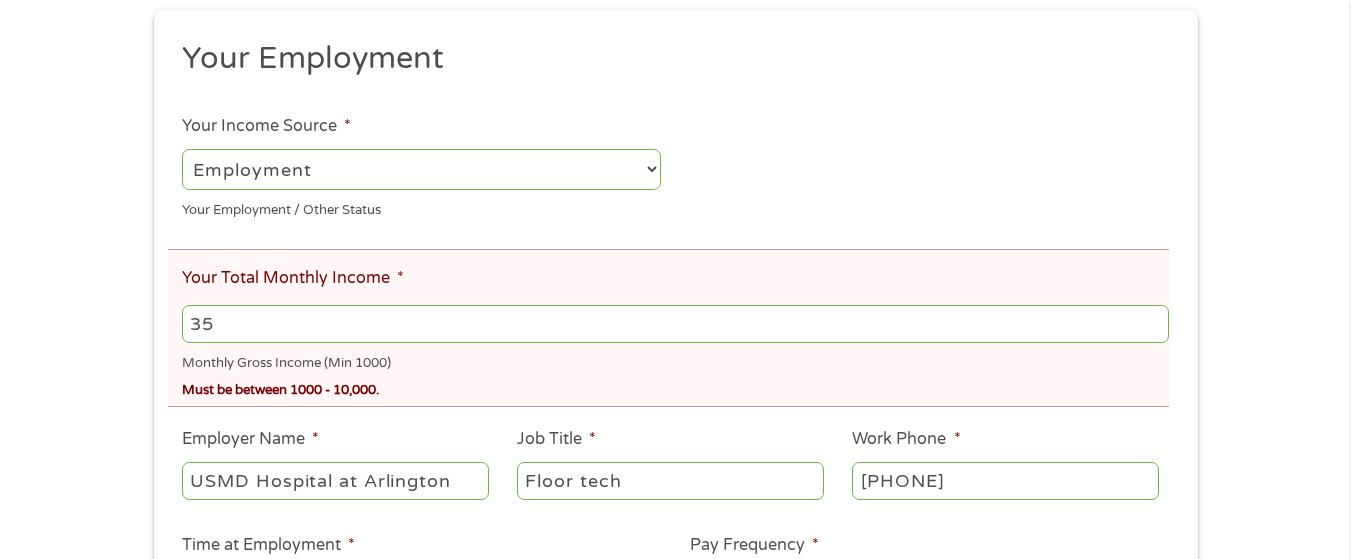 type on "3" 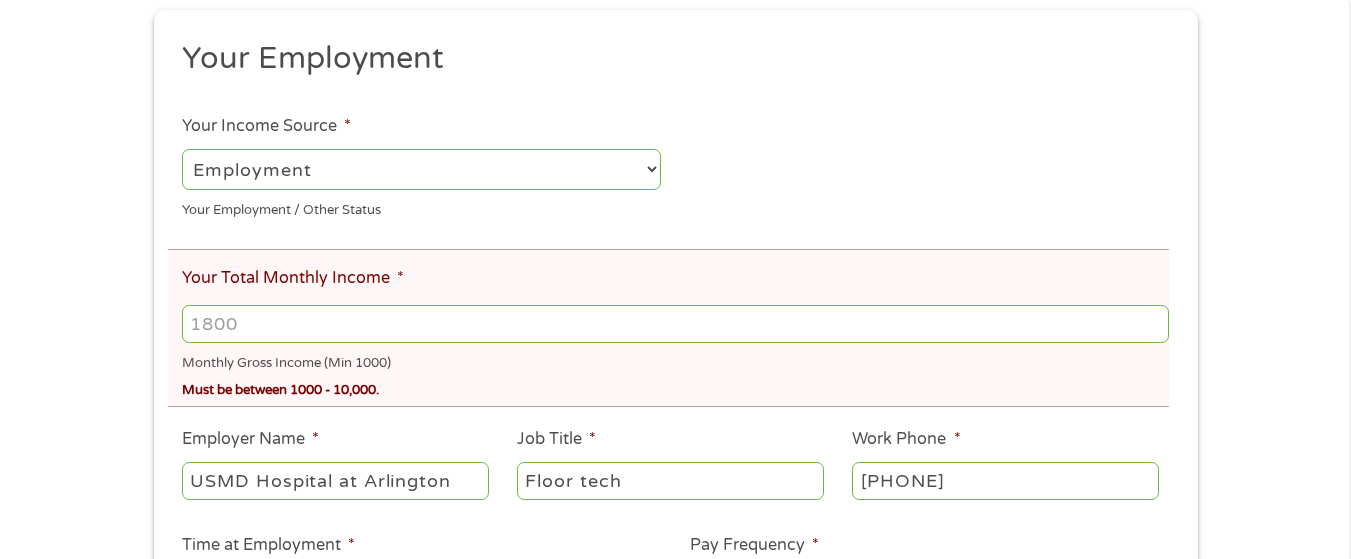 type on "1" 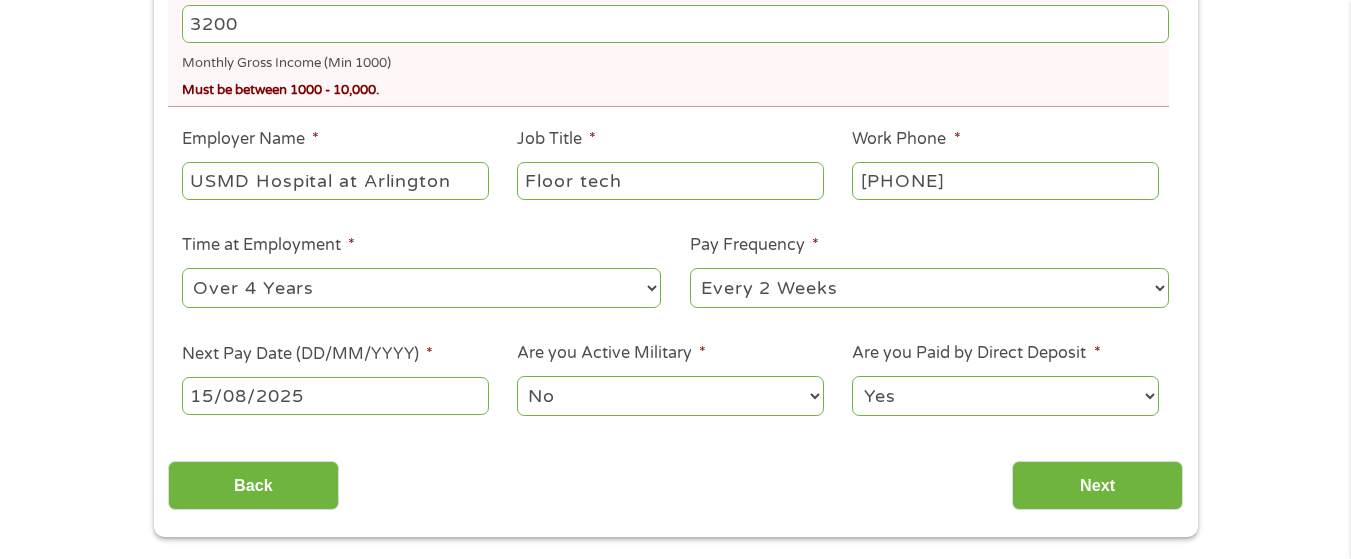 scroll, scrollTop: 700, scrollLeft: 0, axis: vertical 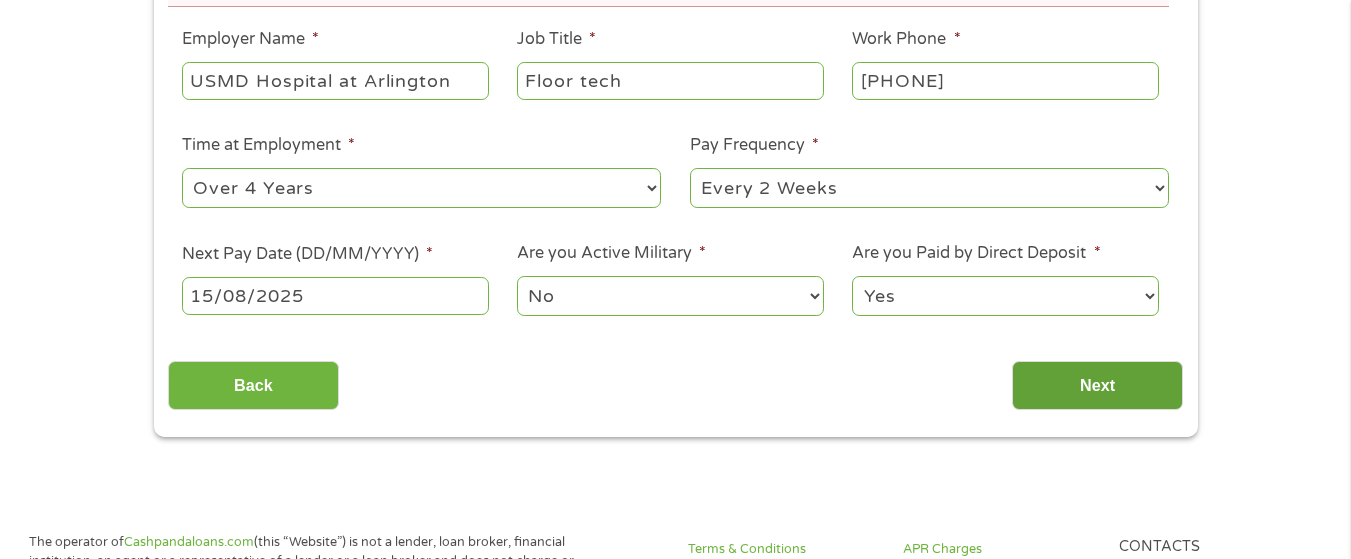 type on "3200" 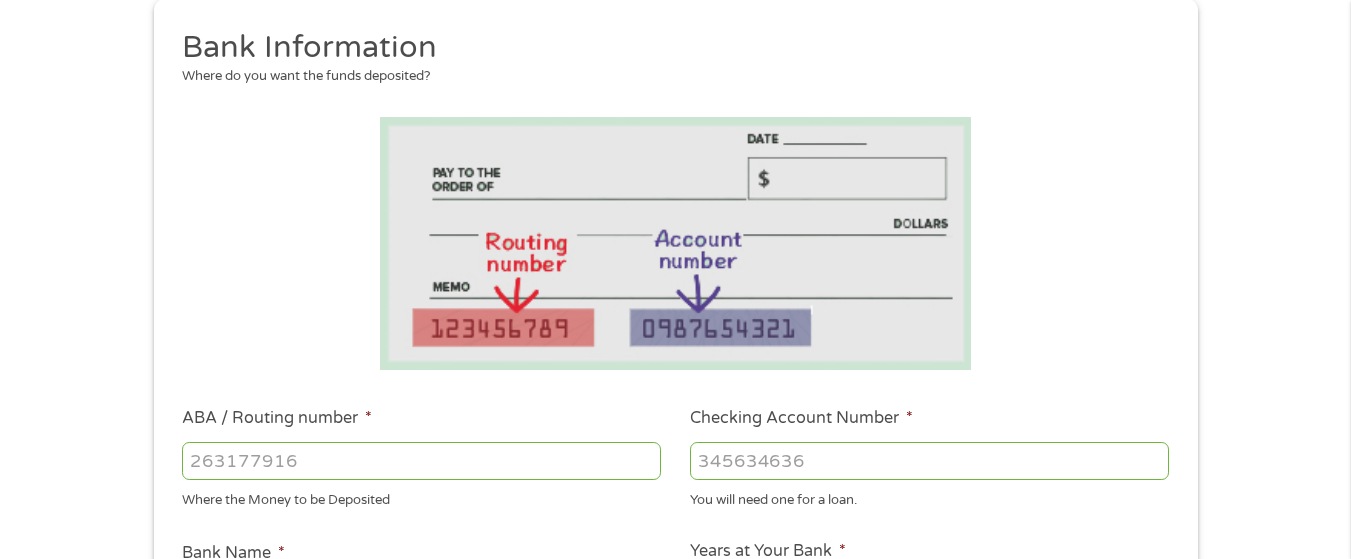 scroll, scrollTop: 300, scrollLeft: 0, axis: vertical 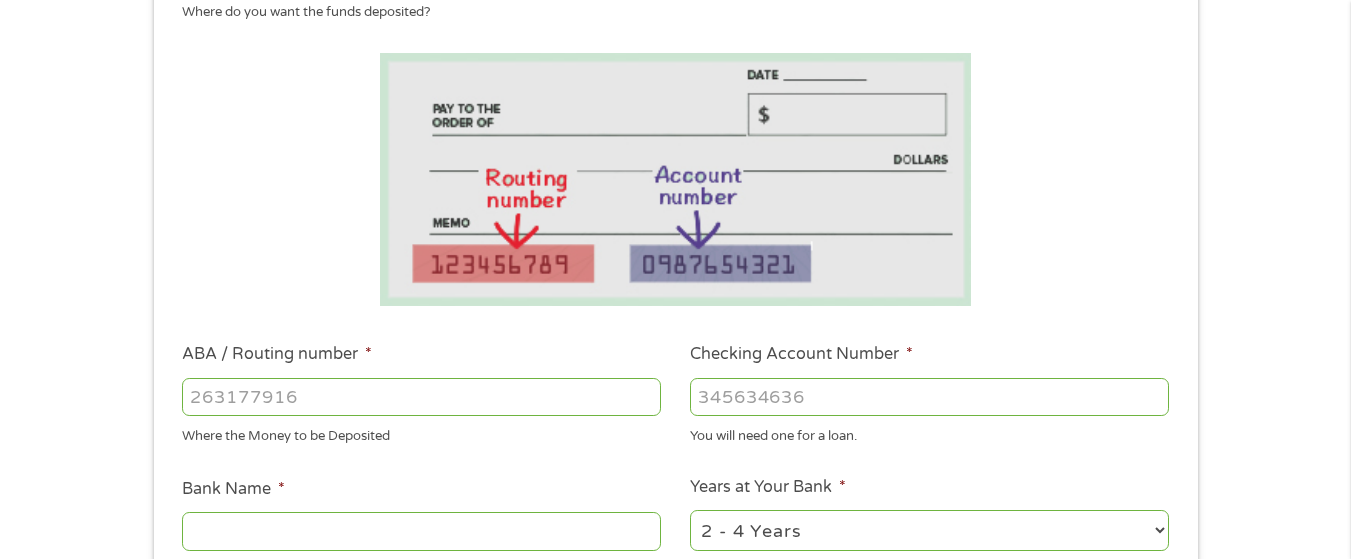 click on "ABA / Routing number *" at bounding box center [421, 397] 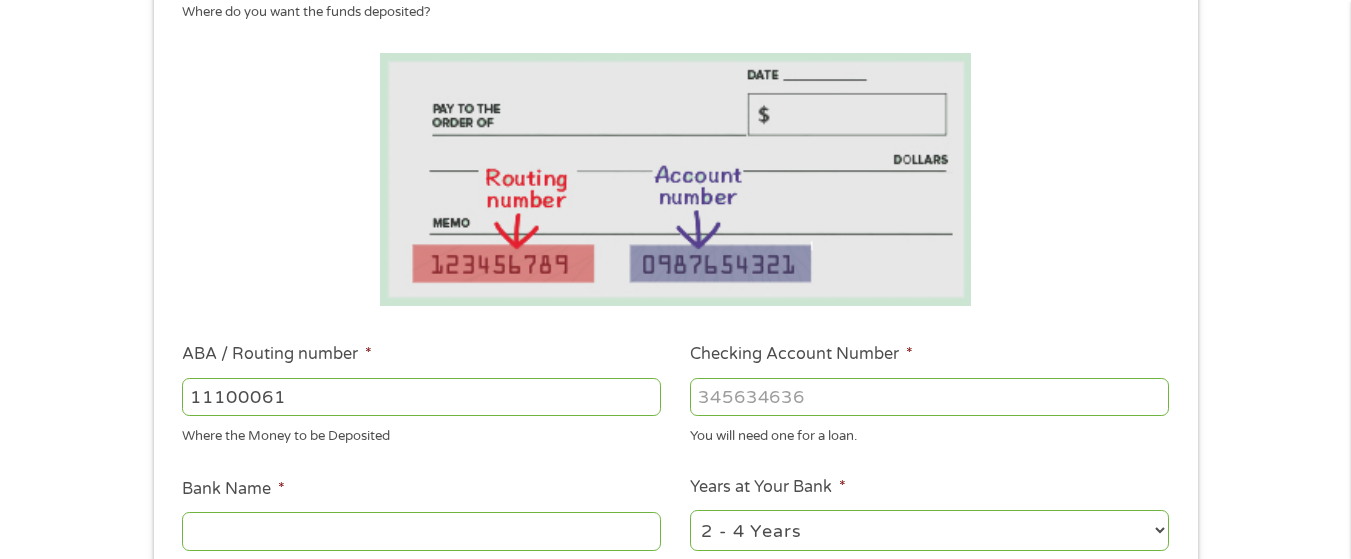 type on "111000614" 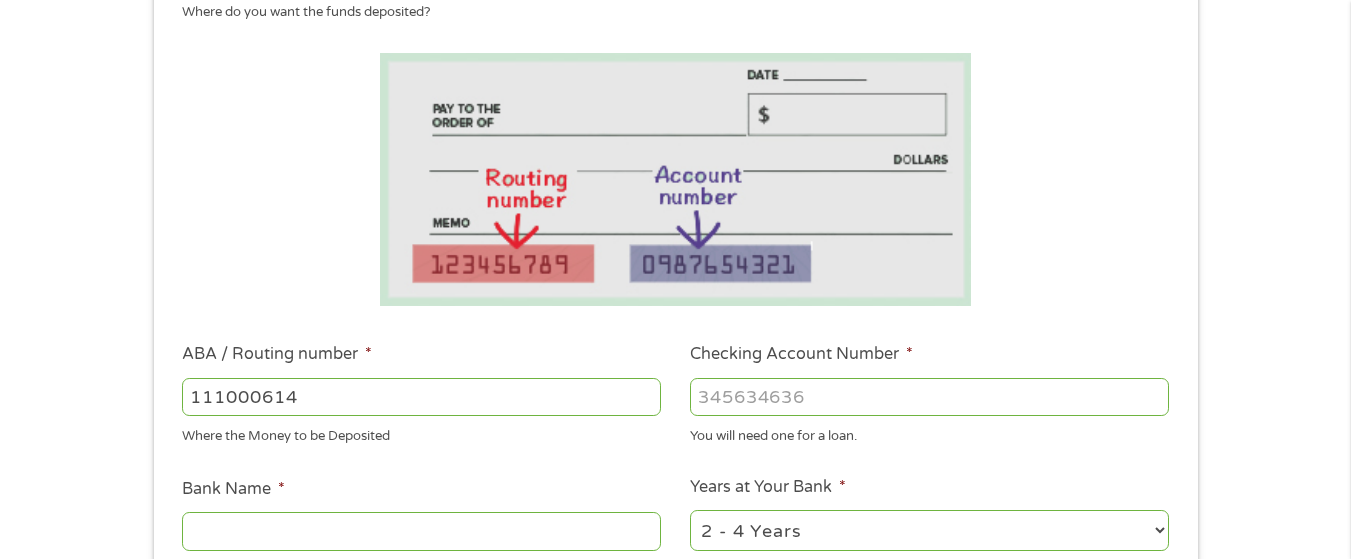 type on "JPMORGAN CHASE BANK NA" 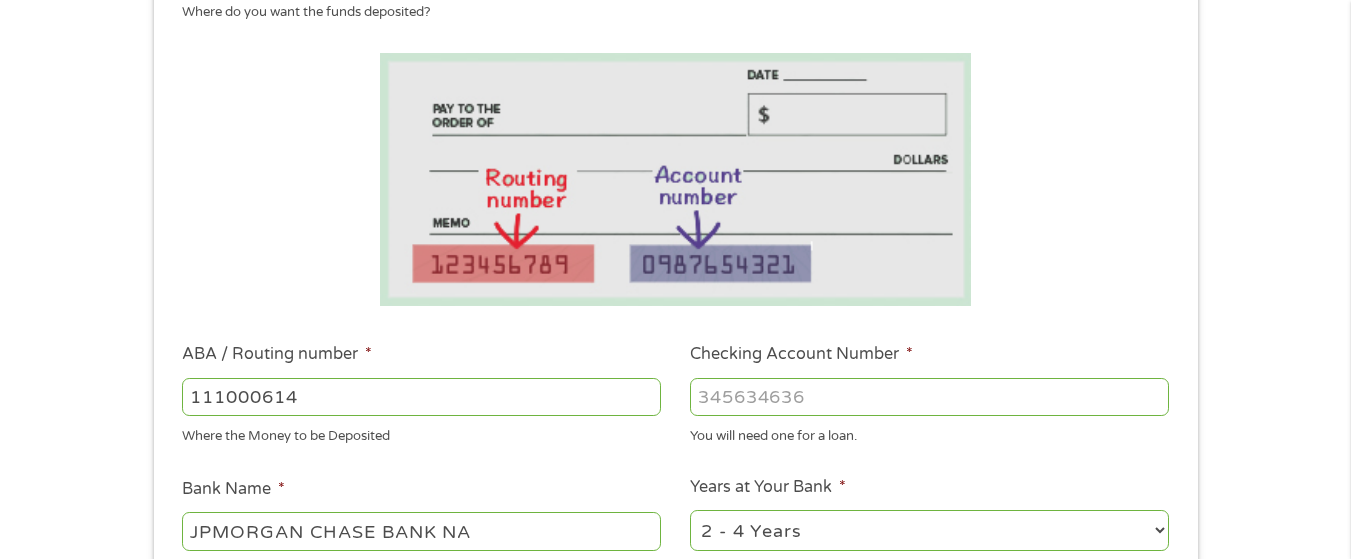 type on "111000614" 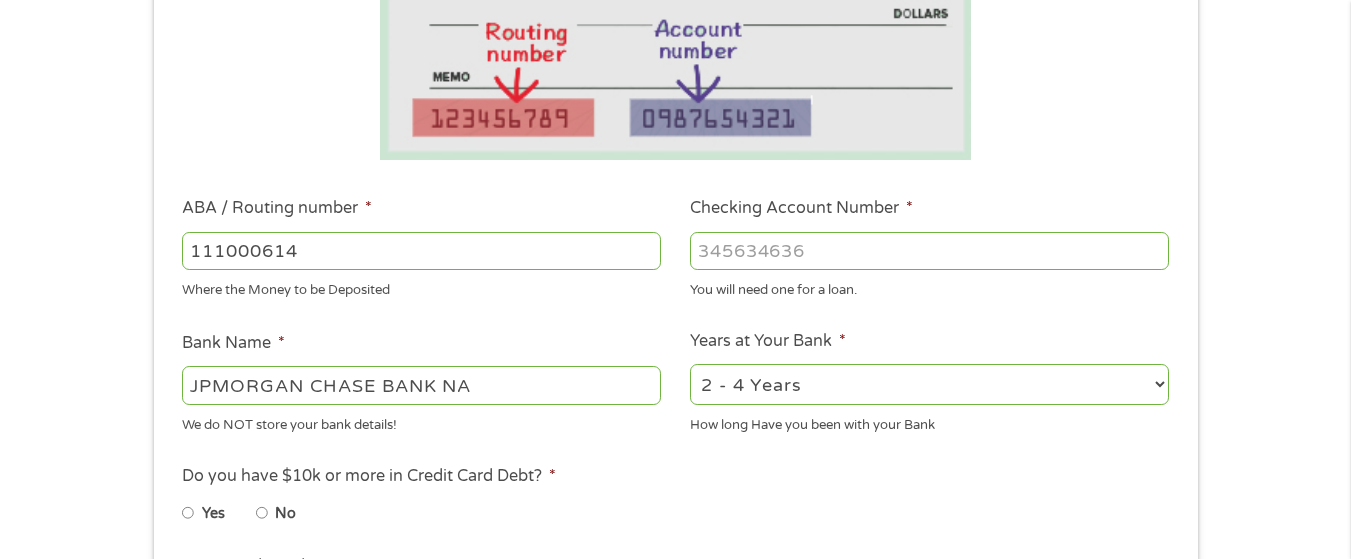 scroll, scrollTop: 500, scrollLeft: 0, axis: vertical 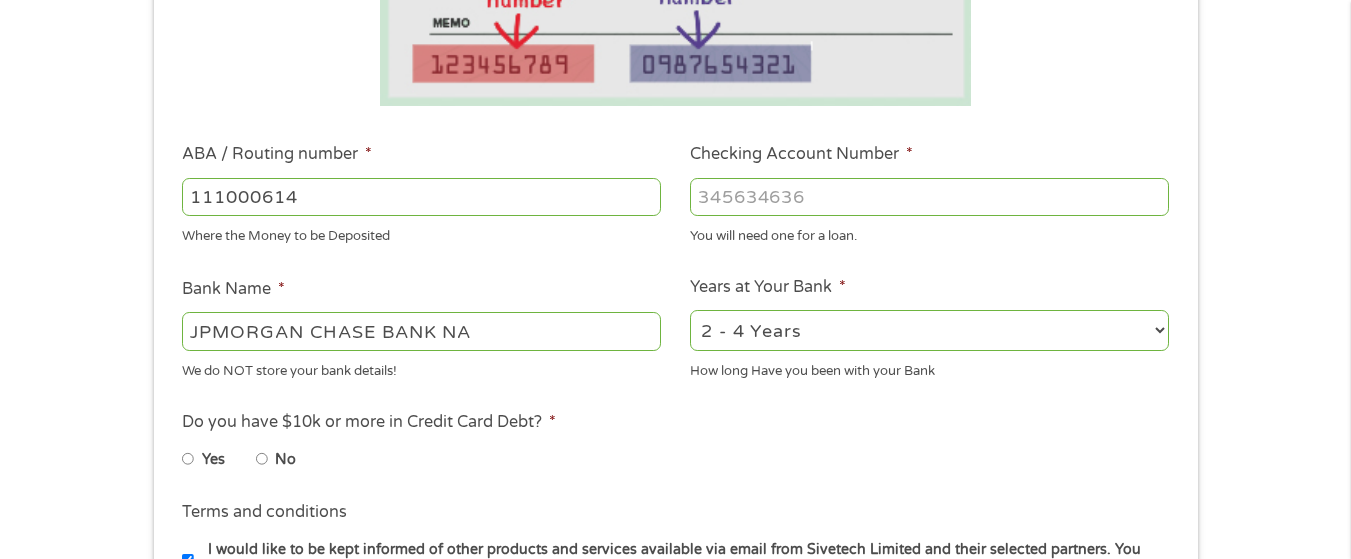 type on "[PHONE]" 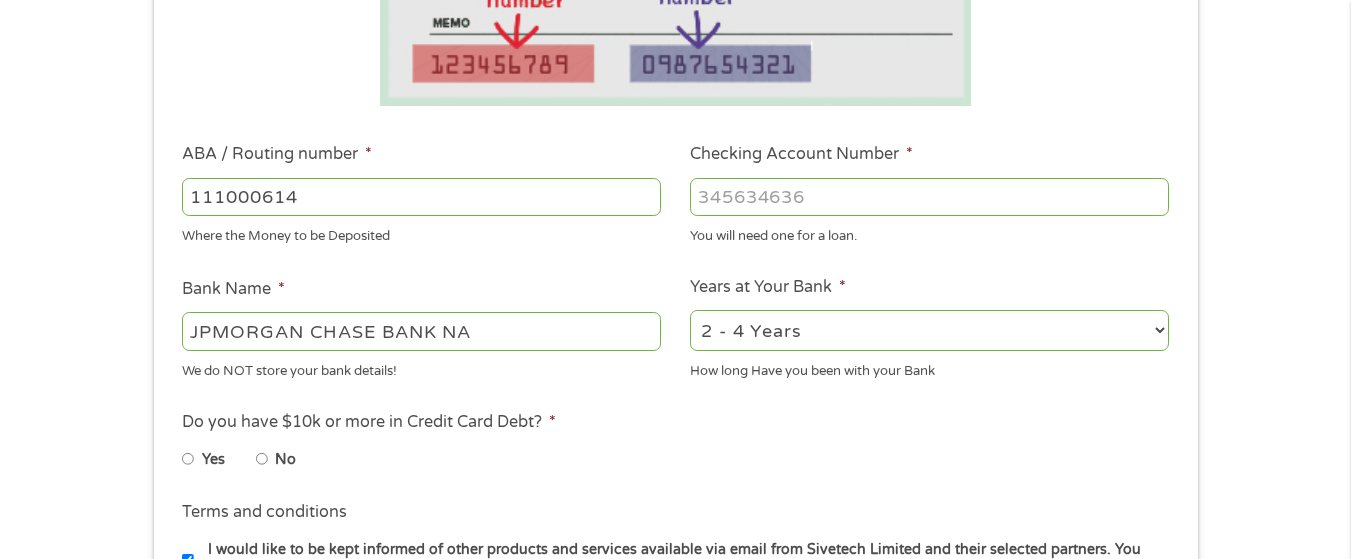 select on "60months" 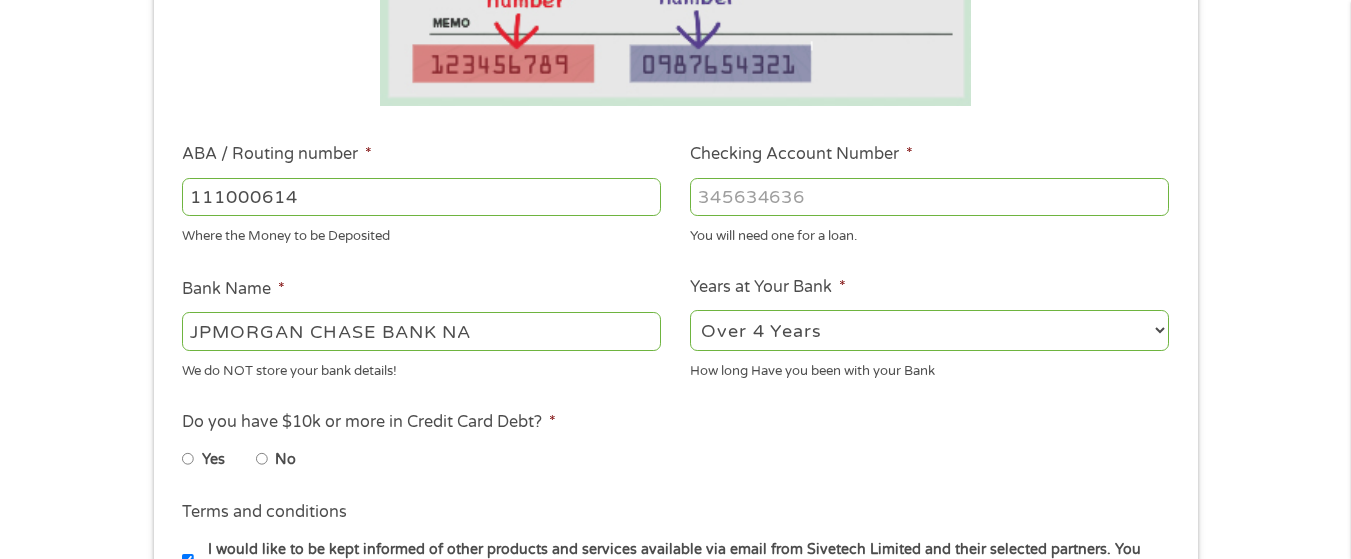 click on "2 - 4 Years 6 - 12 Months 1 - 2 Years Over 4 Years" at bounding box center (929, 330) 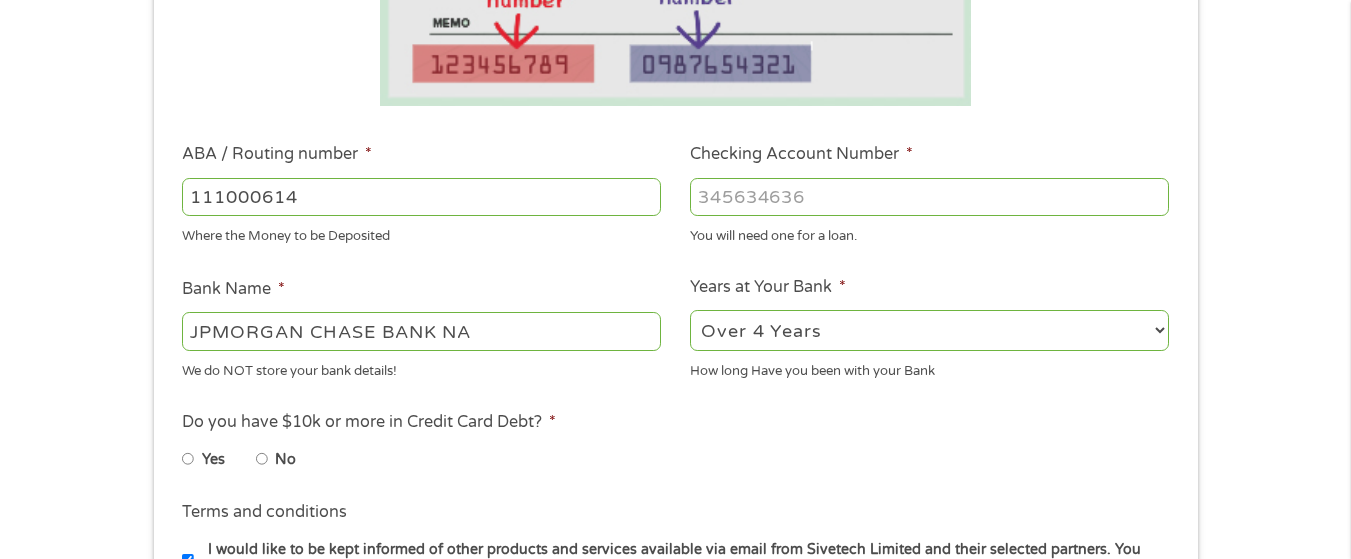 scroll, scrollTop: 600, scrollLeft: 0, axis: vertical 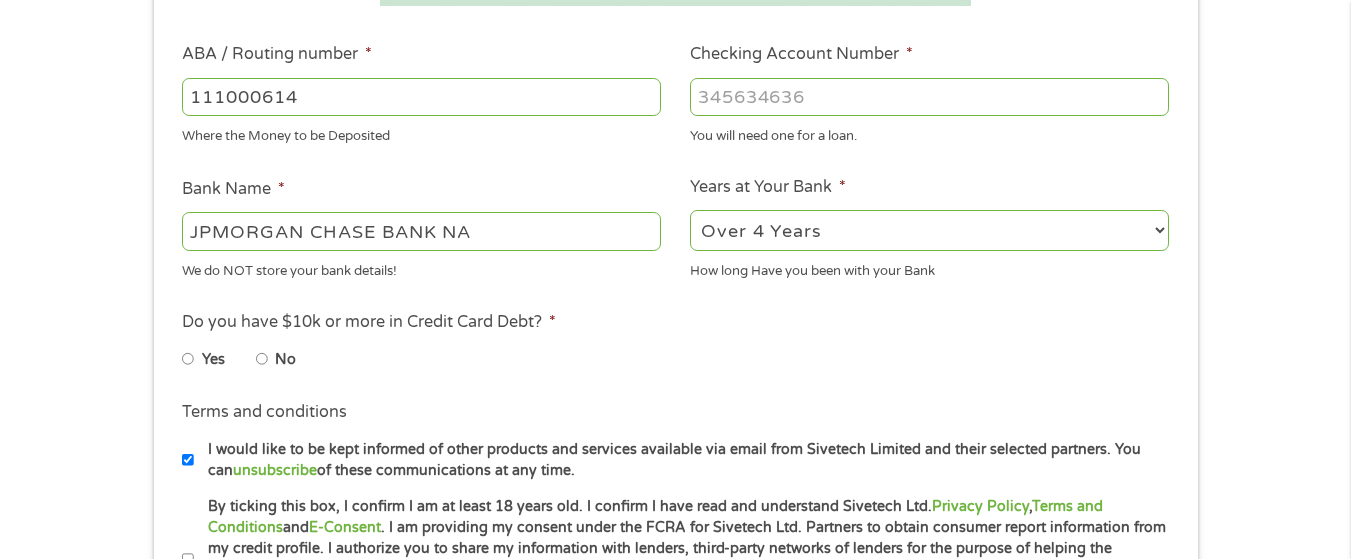 click on "No" at bounding box center [262, 359] 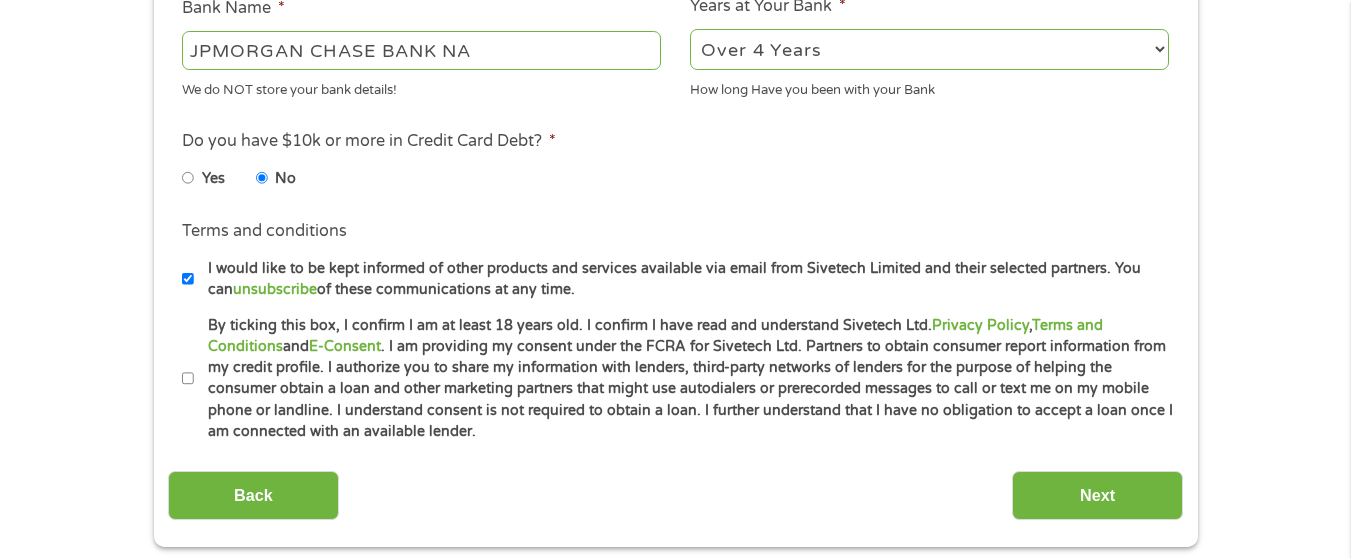 scroll, scrollTop: 800, scrollLeft: 0, axis: vertical 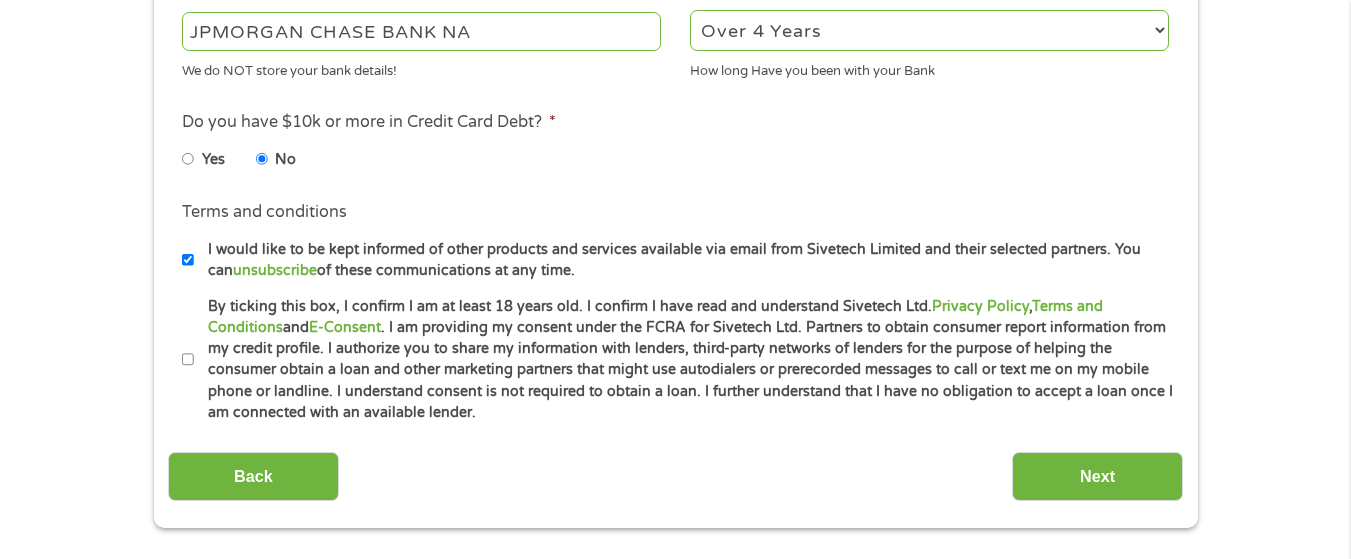 click on "By ticking this box, I confirm I am at least 18 years old. I confirm I have read and understand Sivetech Ltd.  Privacy Policy ,  Terms and Conditions  and  E-Consent . I am providing my consent under the FCRA for Sivetech Ltd. Partners to obtain consumer report information from my credit profile. I authorize you to share my information with lenders, third-party networks of lenders for the purpose of helping the consumer obtain a loan and other marketing partners that might use autodialers or prerecorded messages to call or text me on my mobile phone or landline. I understand consent is not required to obtain a loan. I further understand that I have no obligation to accept a loan once I am connected with an available lender." at bounding box center (188, 360) 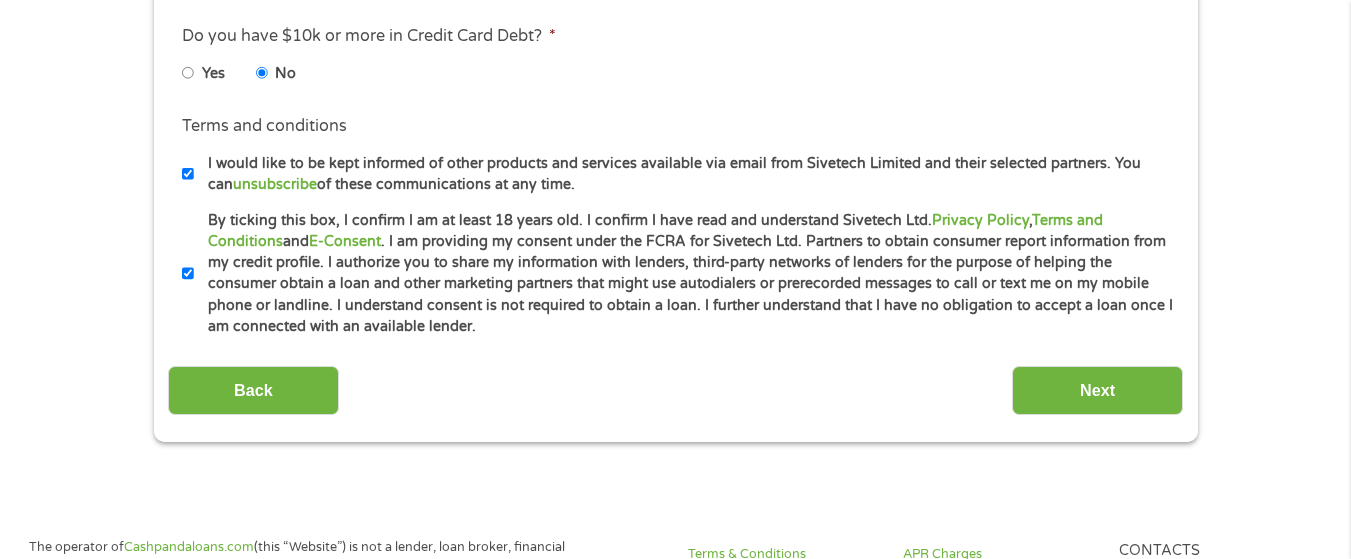 scroll, scrollTop: 900, scrollLeft: 0, axis: vertical 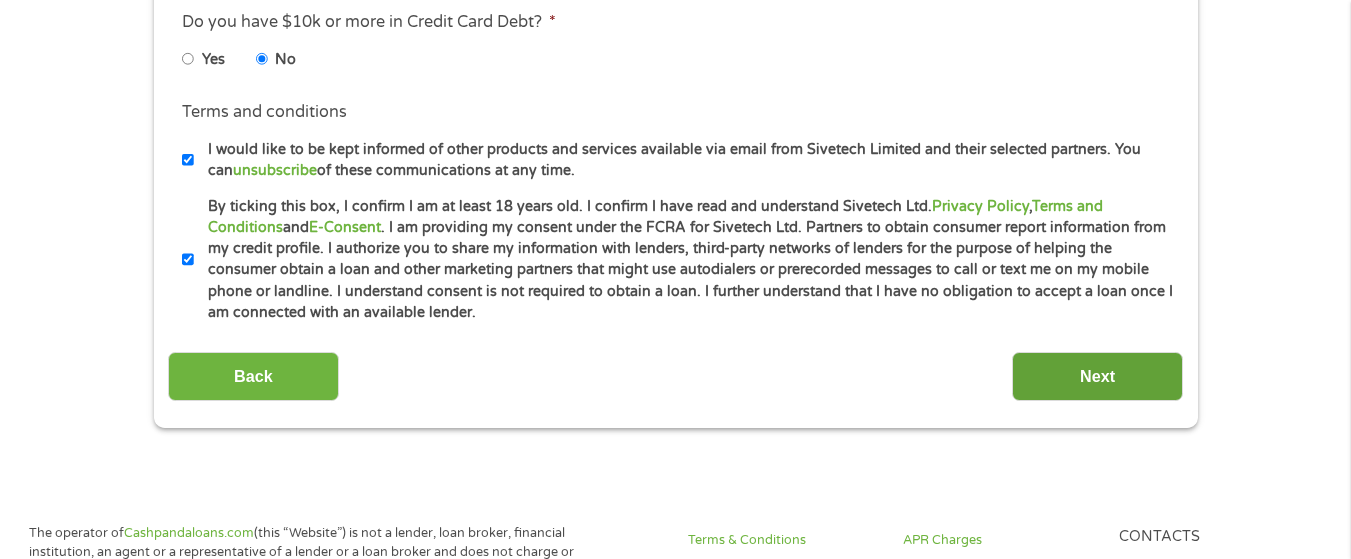 click on "Next" at bounding box center [1097, 376] 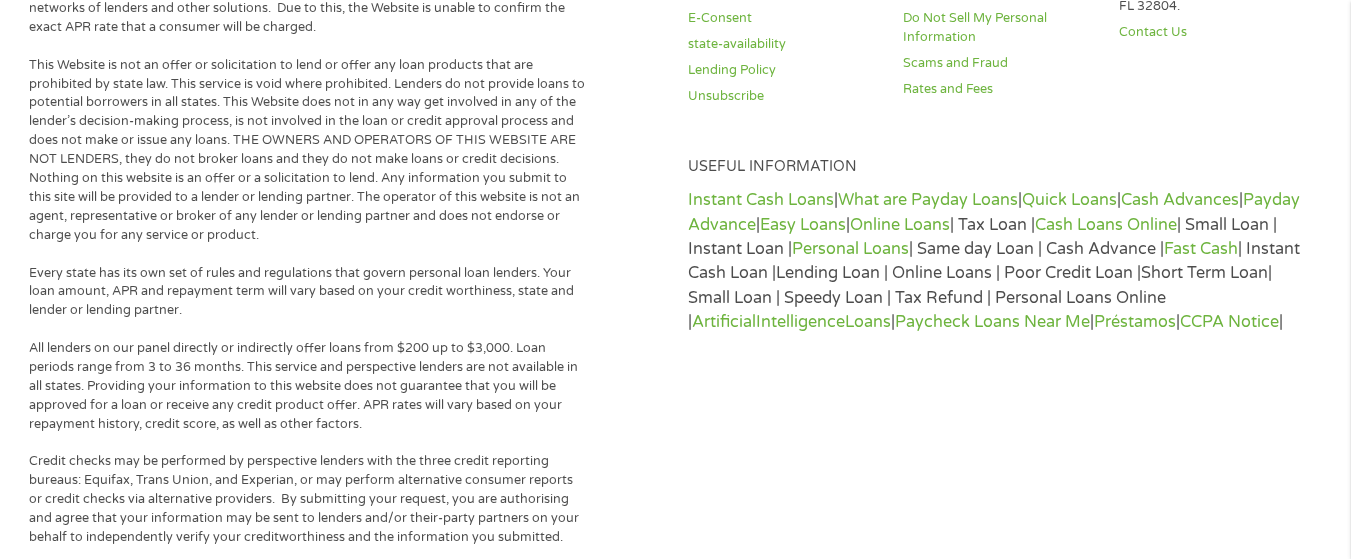 scroll, scrollTop: 8, scrollLeft: 8, axis: both 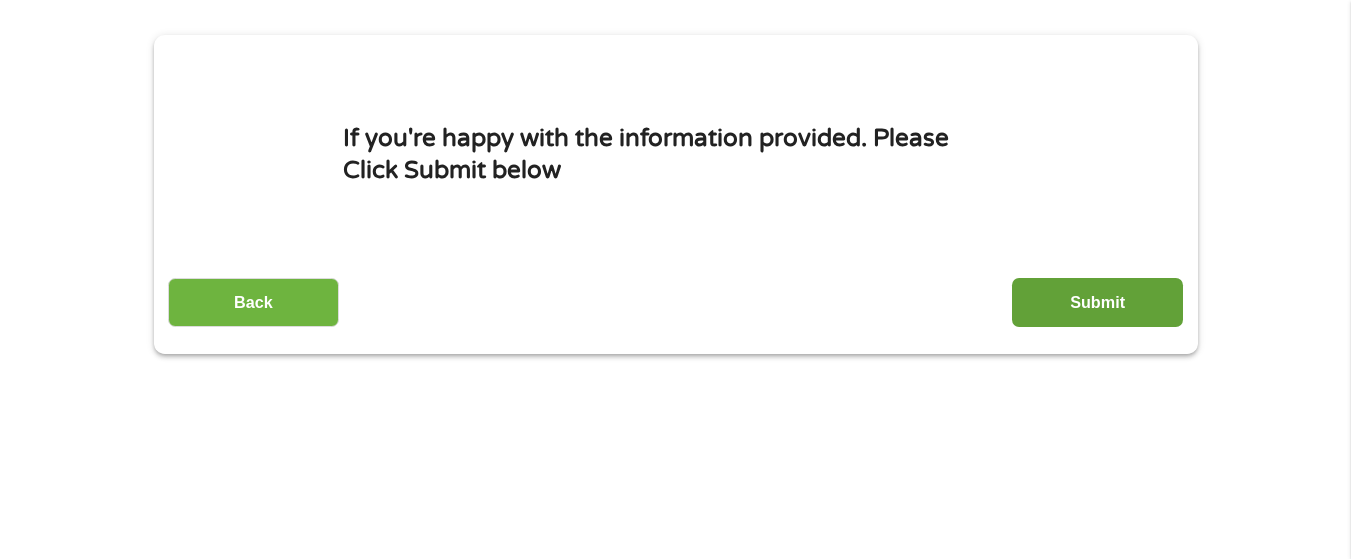click on "Submit" at bounding box center [1097, 302] 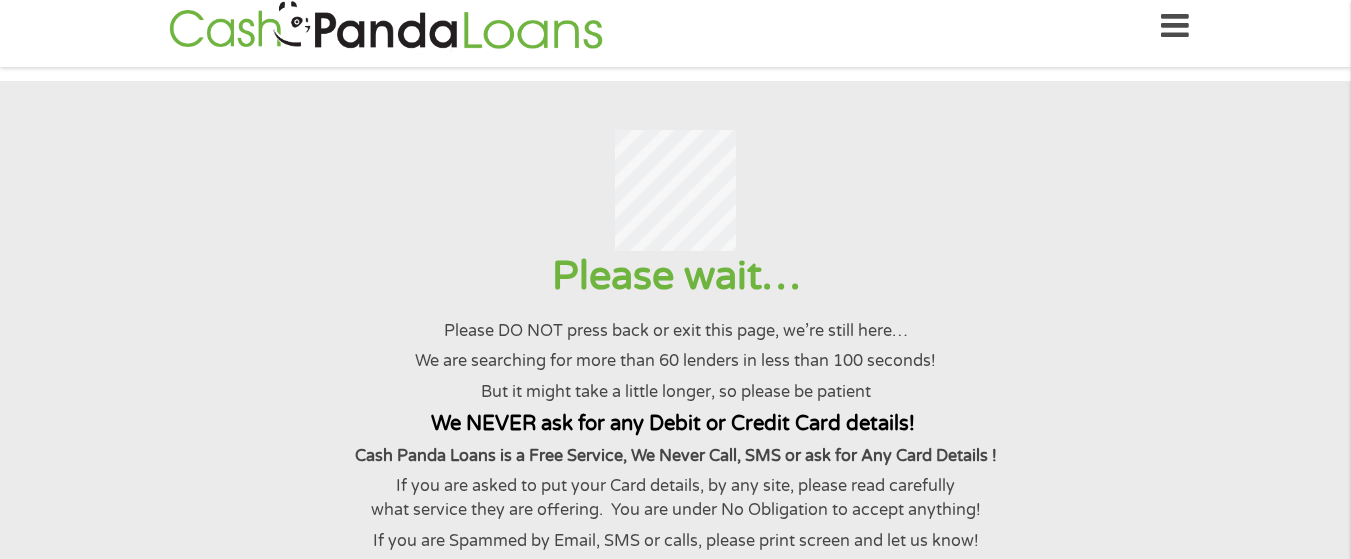 scroll, scrollTop: 0, scrollLeft: 0, axis: both 